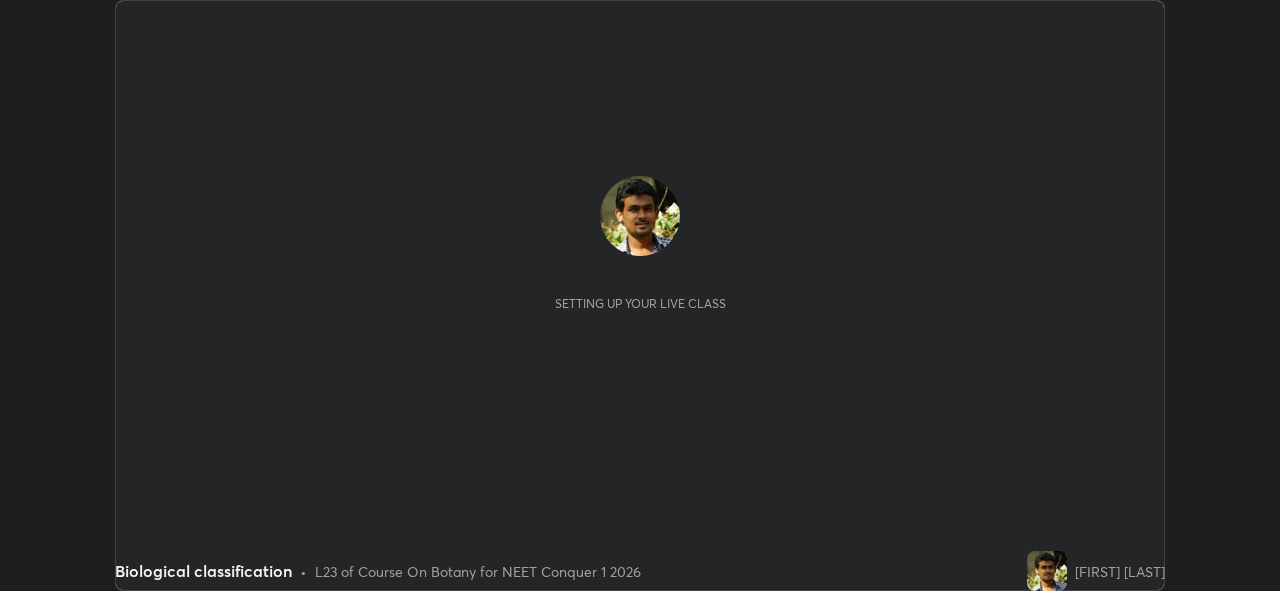 scroll, scrollTop: 0, scrollLeft: 0, axis: both 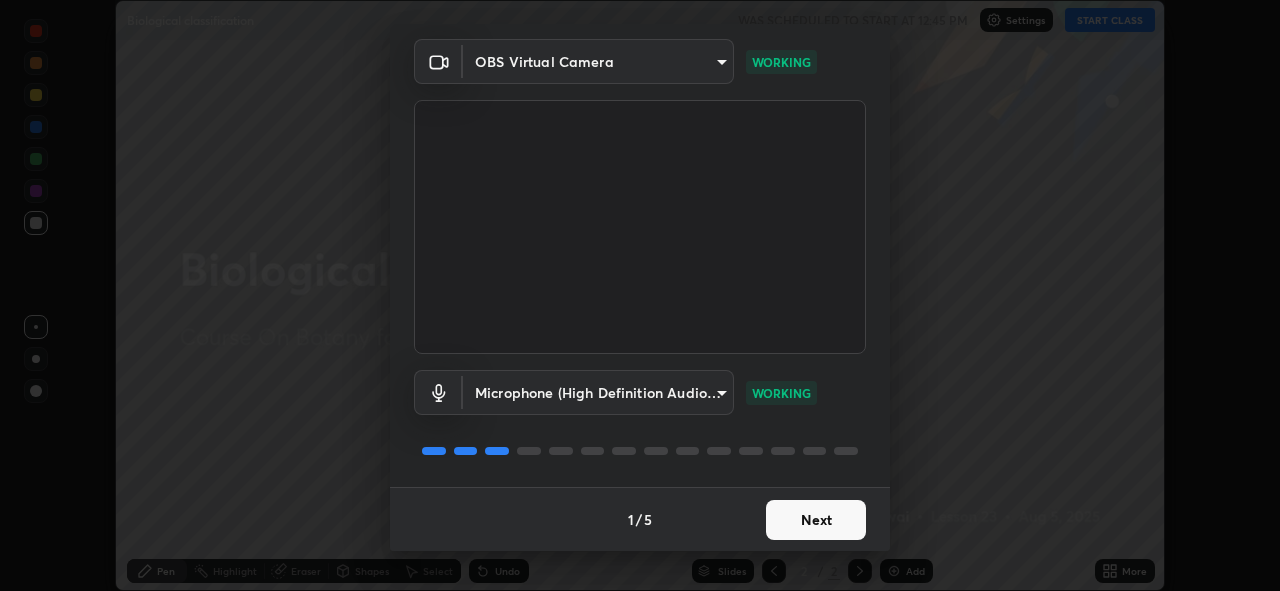 click on "Next" at bounding box center [816, 520] 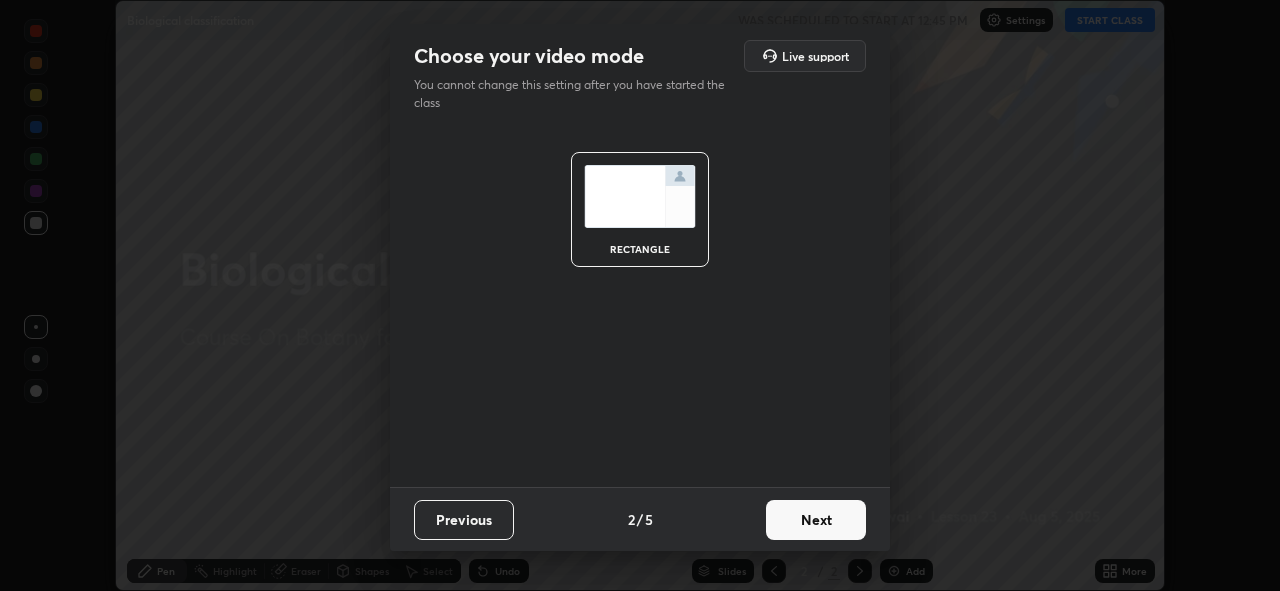 scroll, scrollTop: 0, scrollLeft: 0, axis: both 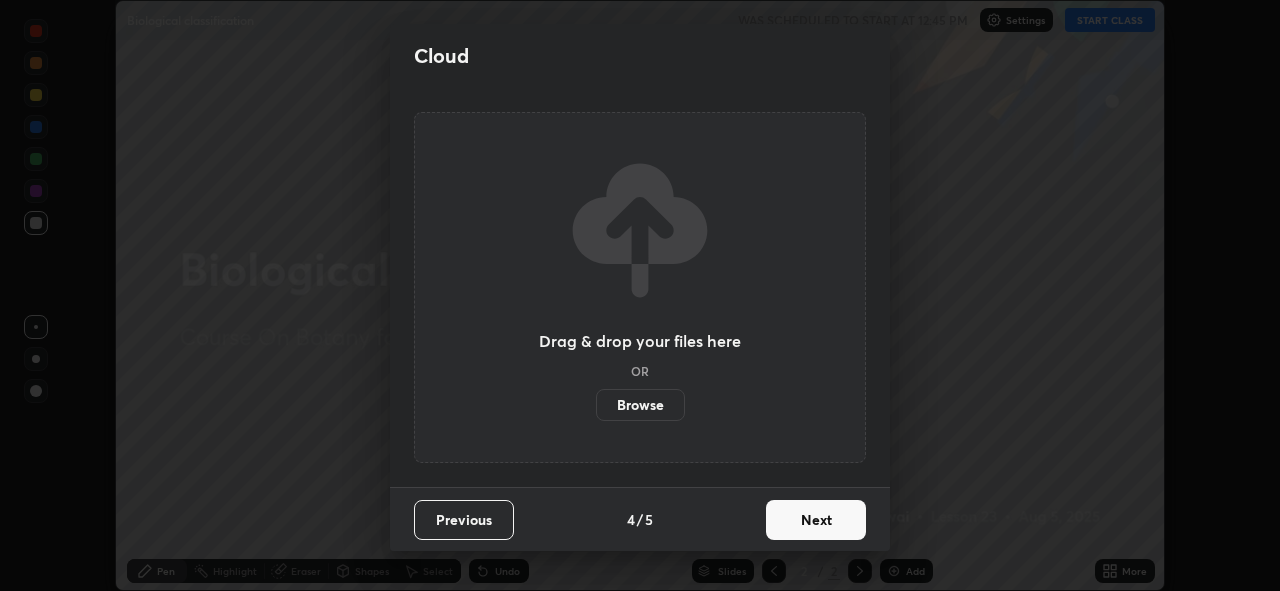 click on "Next" at bounding box center [816, 520] 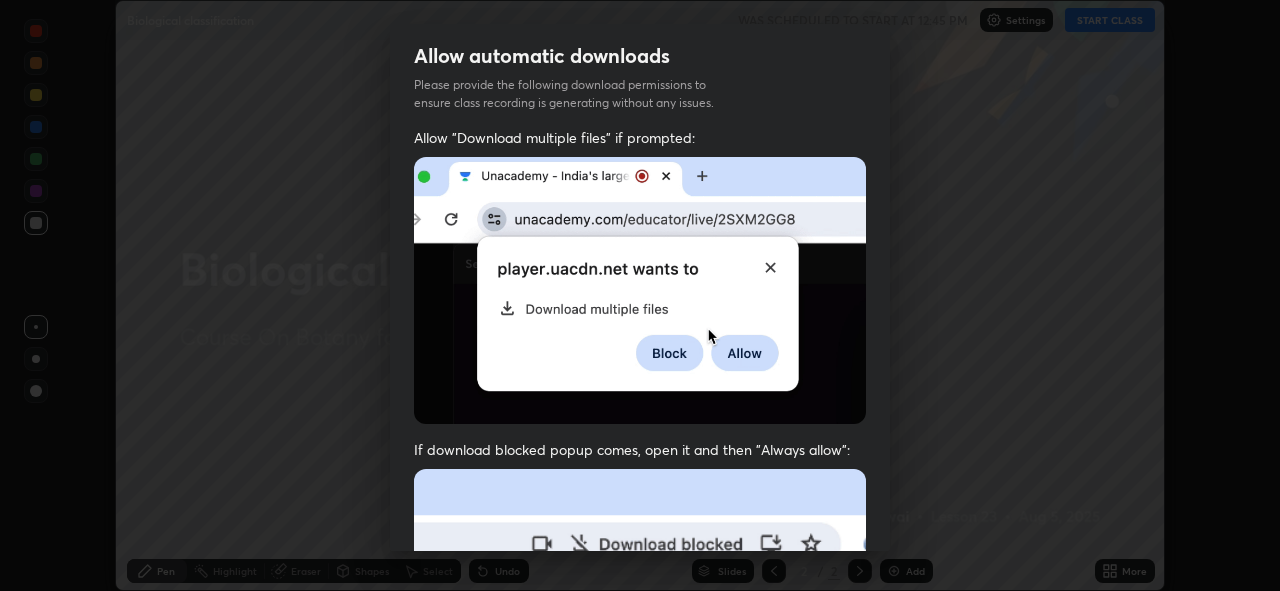 click at bounding box center (640, 687) 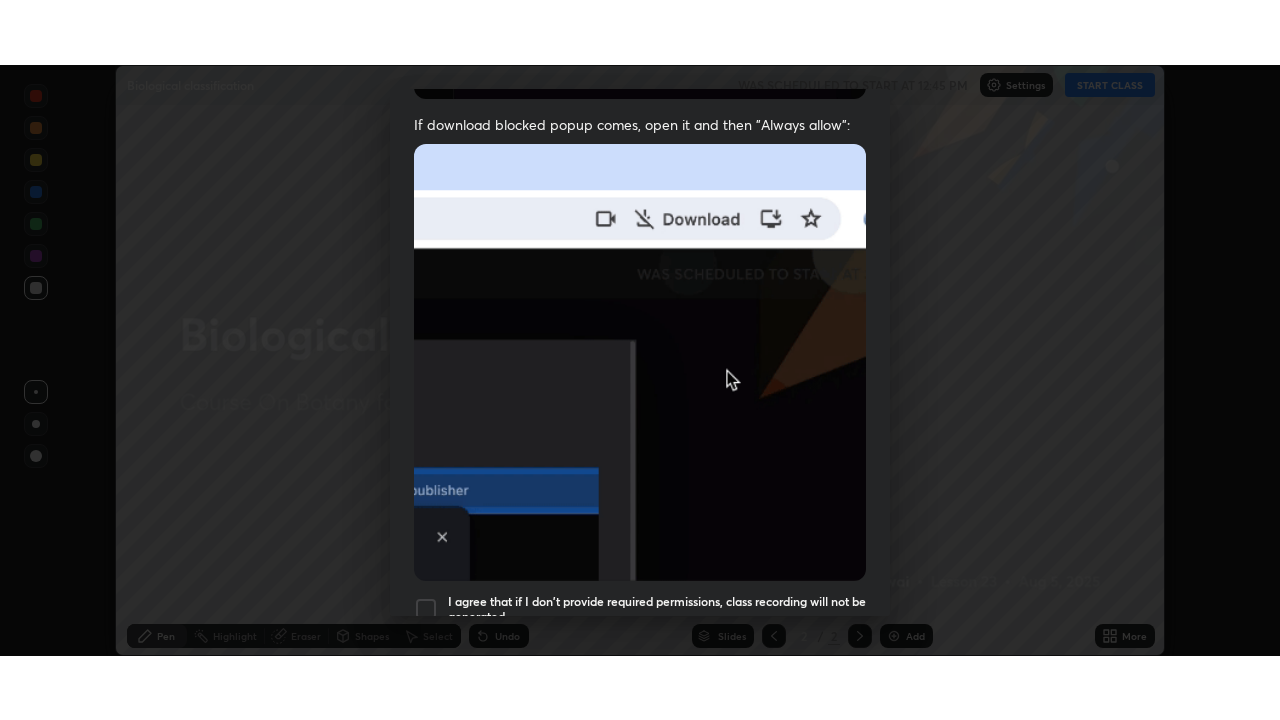 scroll, scrollTop: 473, scrollLeft: 0, axis: vertical 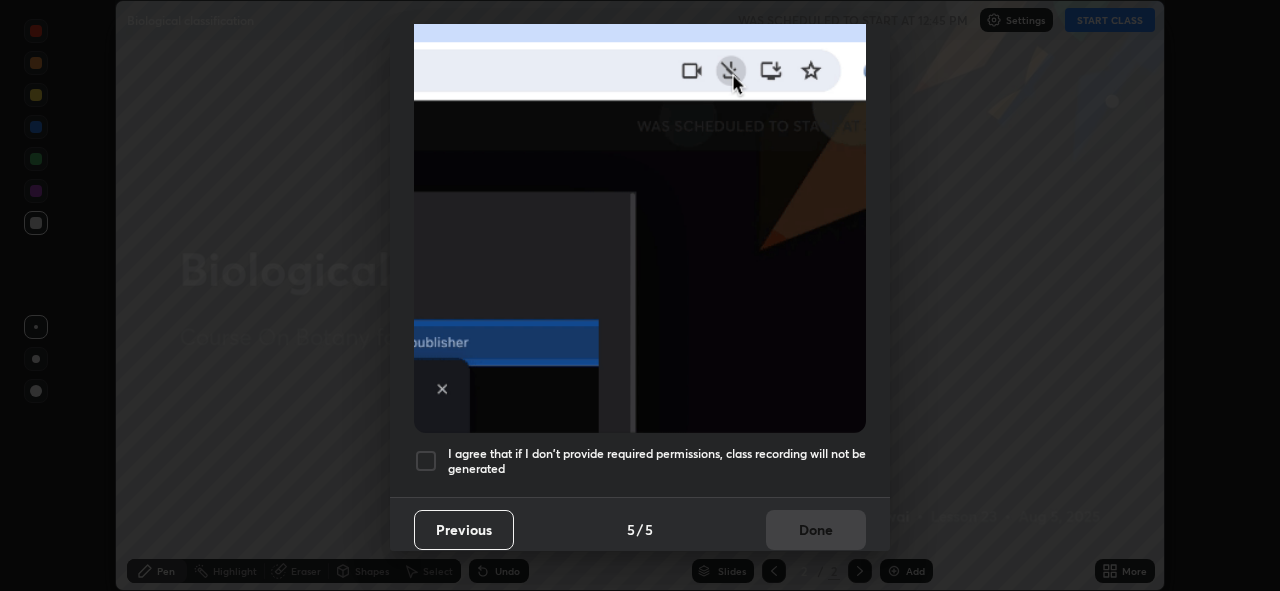 click on "Previous 5 / 5 Done" at bounding box center (640, 529) 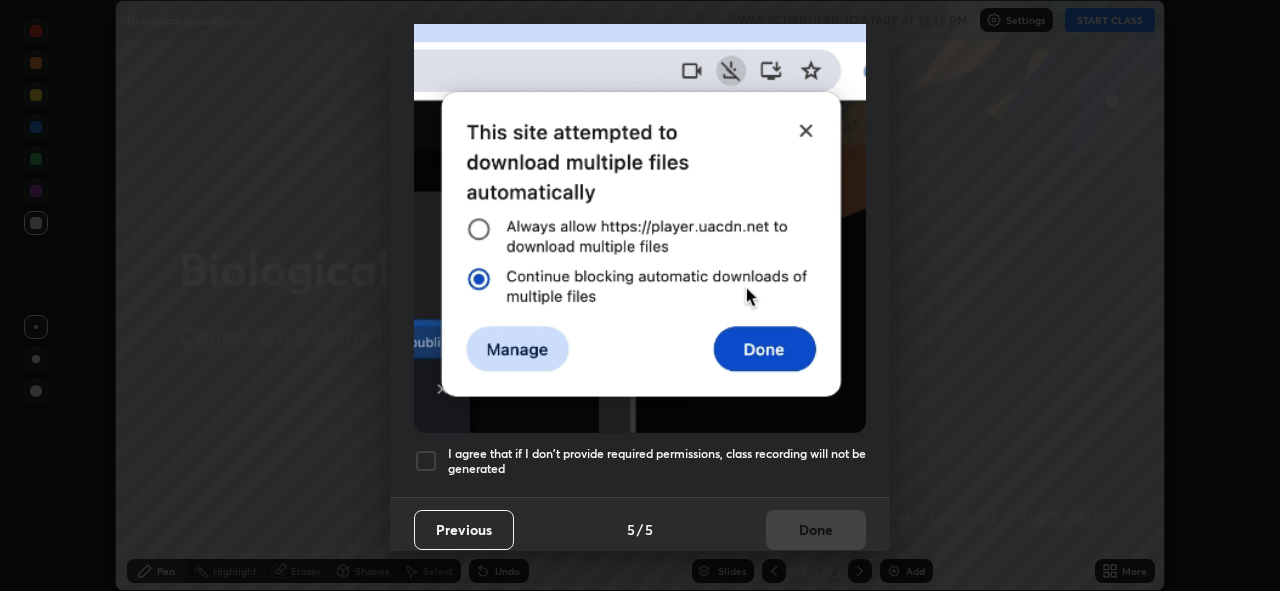 click on "I agree that if I don't provide required permissions, class recording will not be generated" at bounding box center [657, 461] 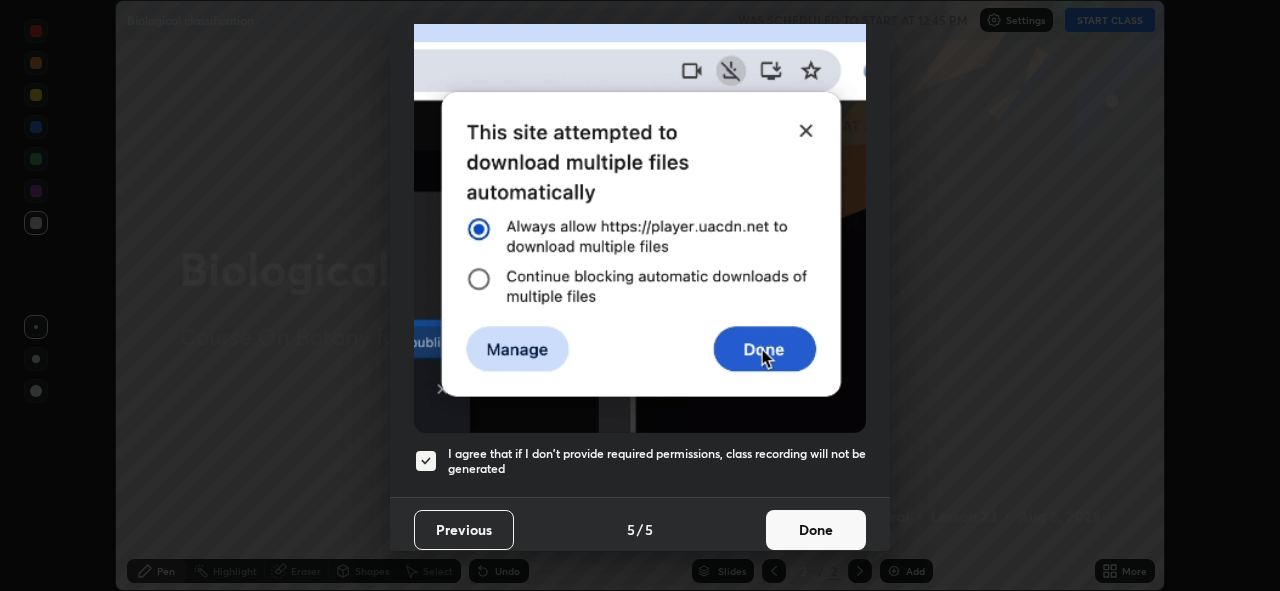 click on "Done" at bounding box center [816, 530] 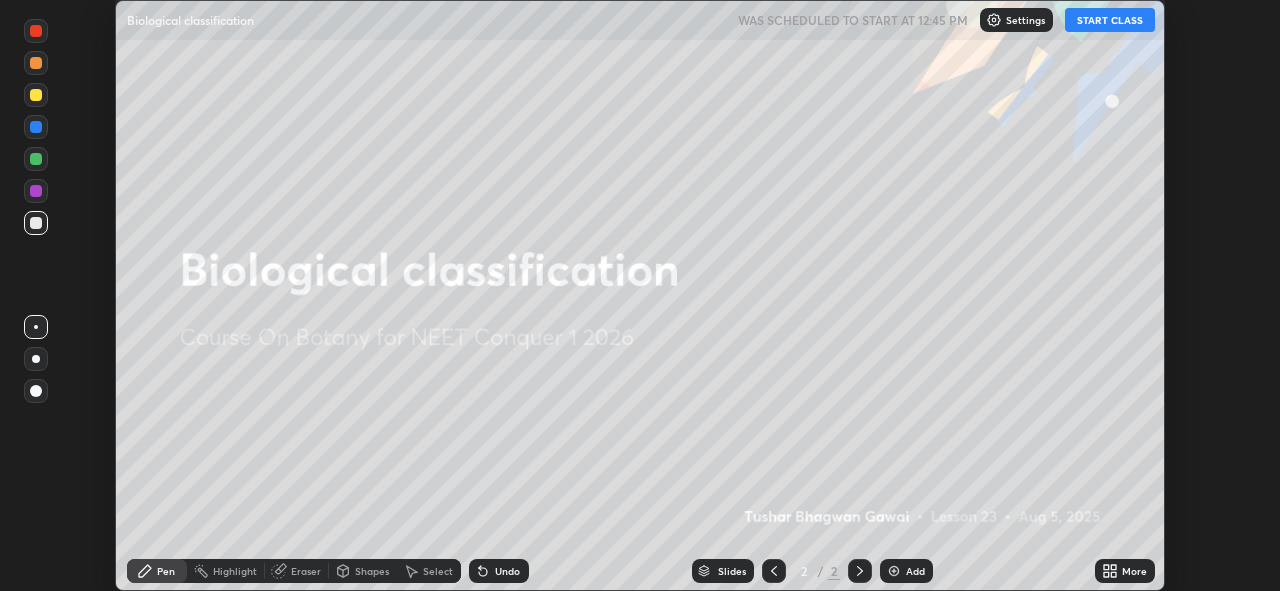 click on "More" at bounding box center [1125, 571] 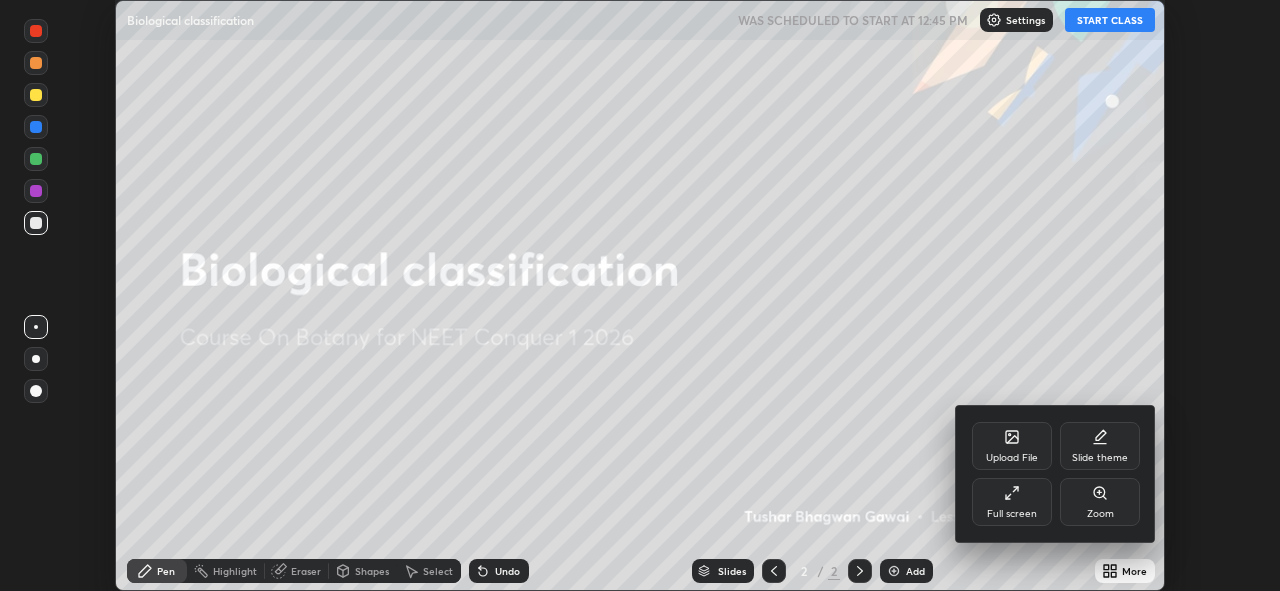 click on "Full screen" at bounding box center [1012, 514] 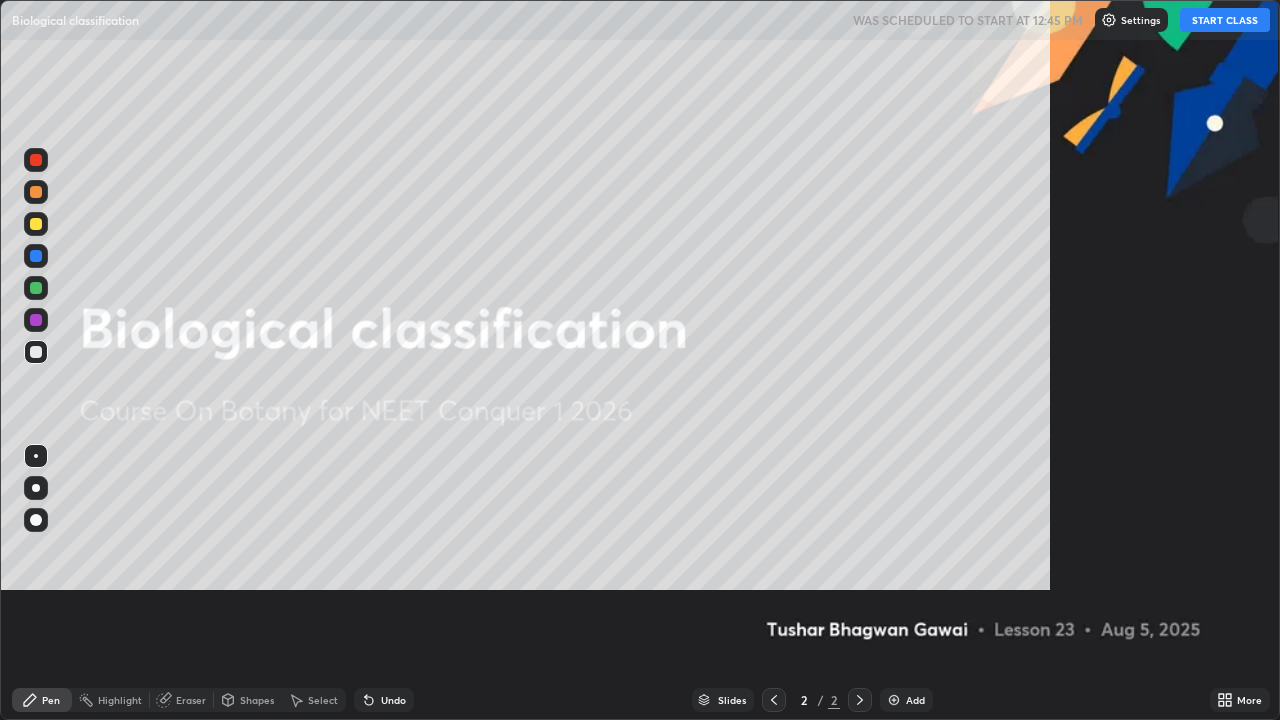 scroll, scrollTop: 99280, scrollLeft: 98720, axis: both 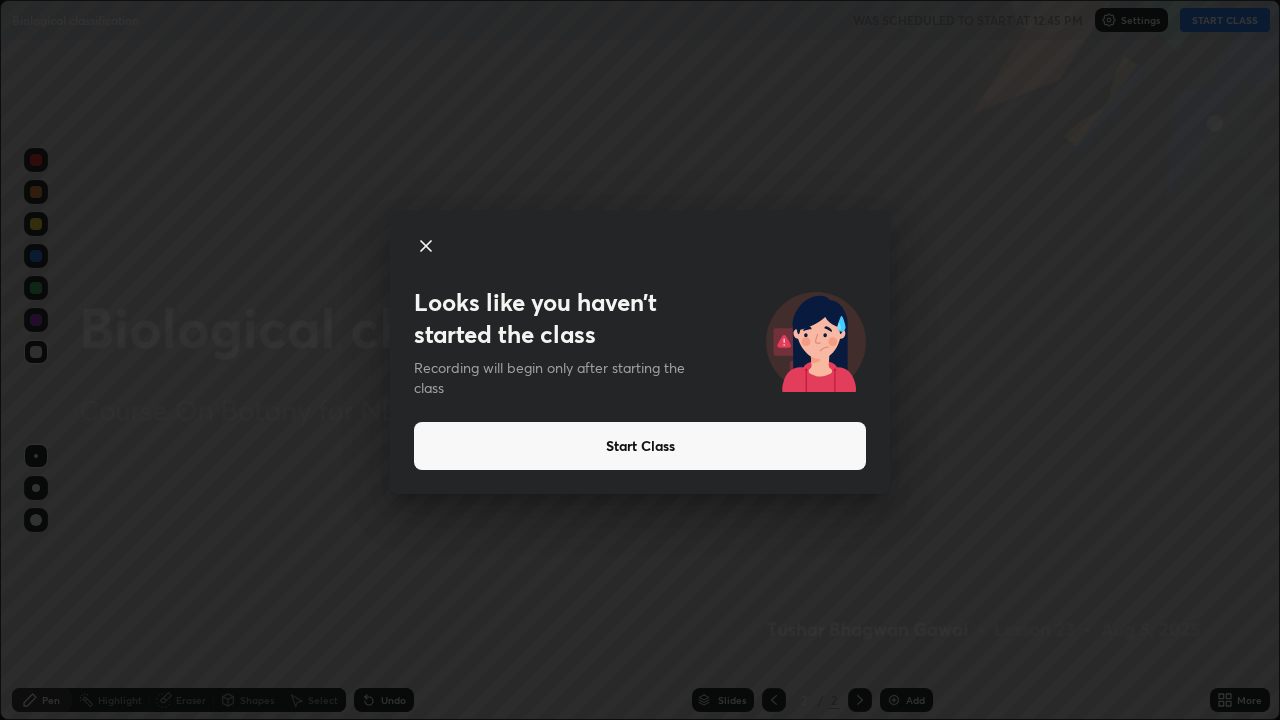 click on "Start Class" at bounding box center [640, 446] 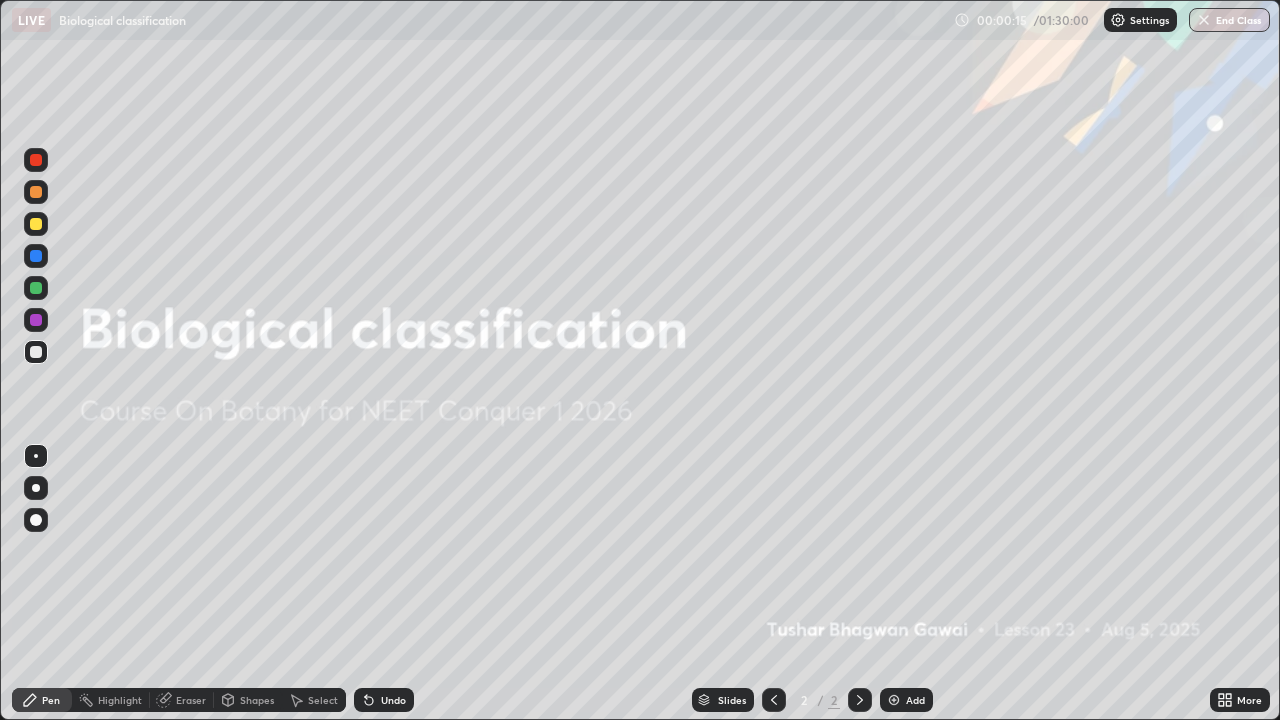 click on "Add" at bounding box center (915, 700) 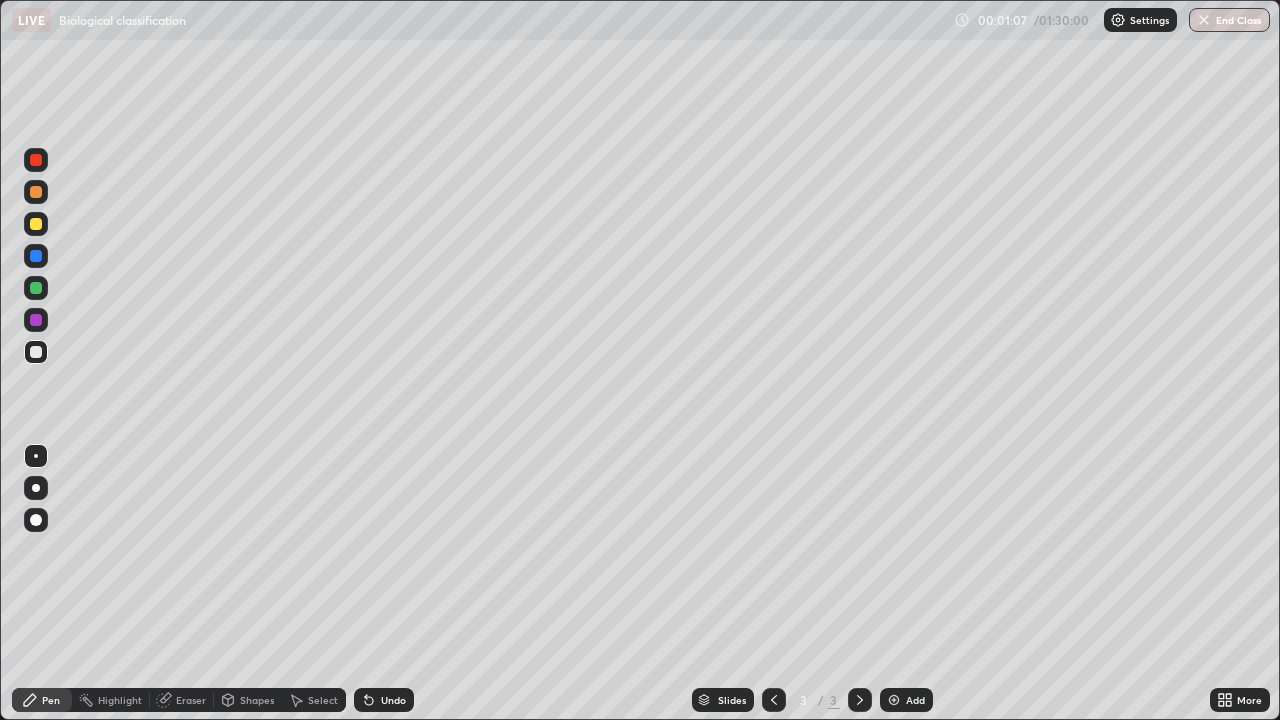 click on "Eraser" at bounding box center [191, 700] 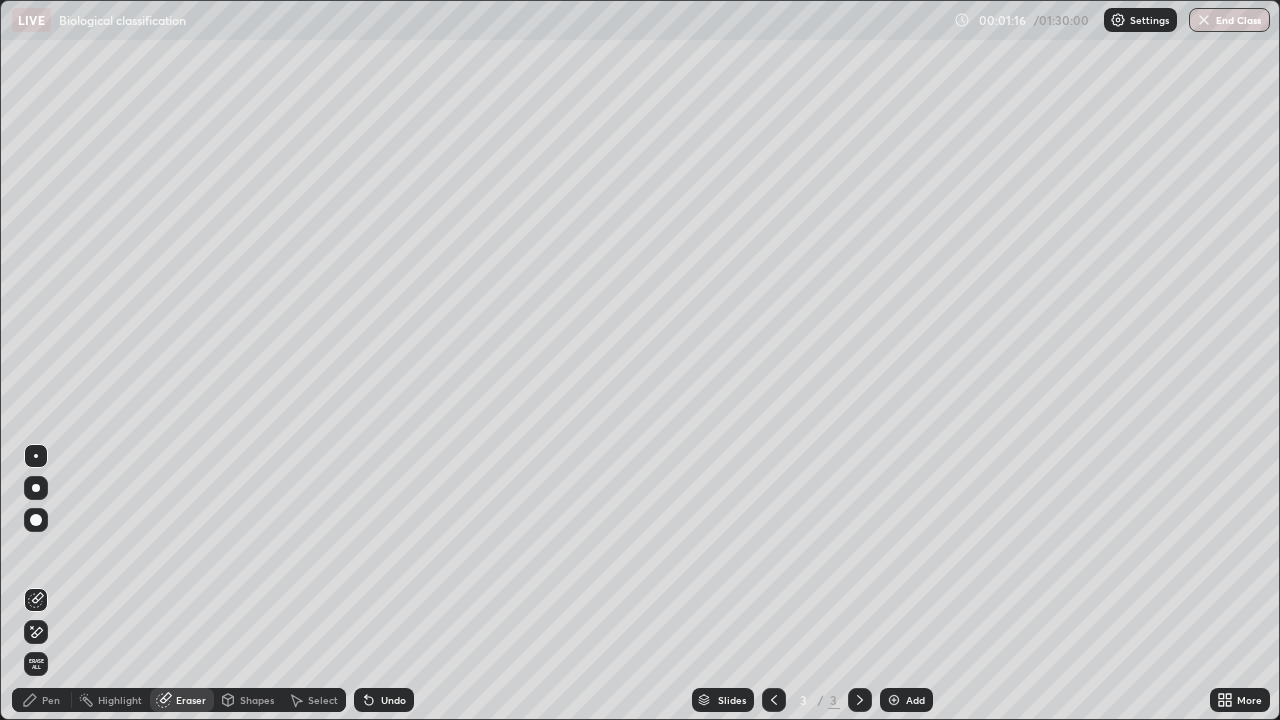 click on "Pen" at bounding box center [51, 700] 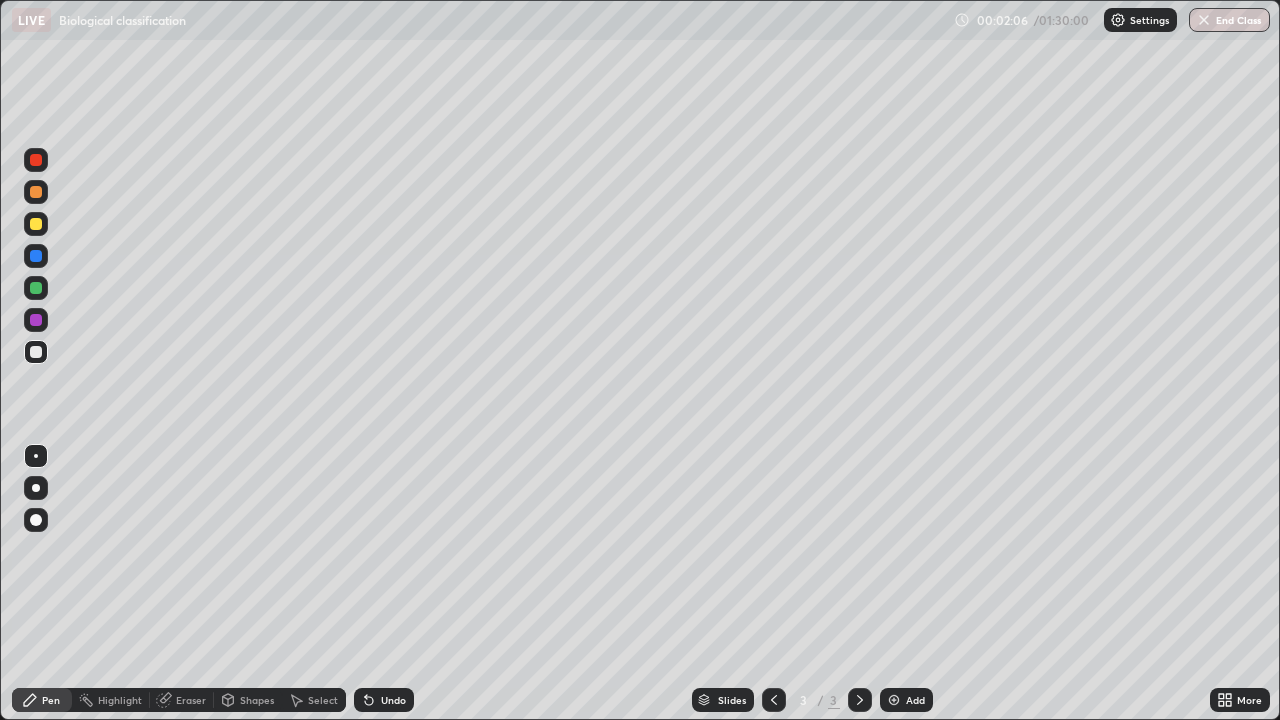 click on "Add" at bounding box center [906, 700] 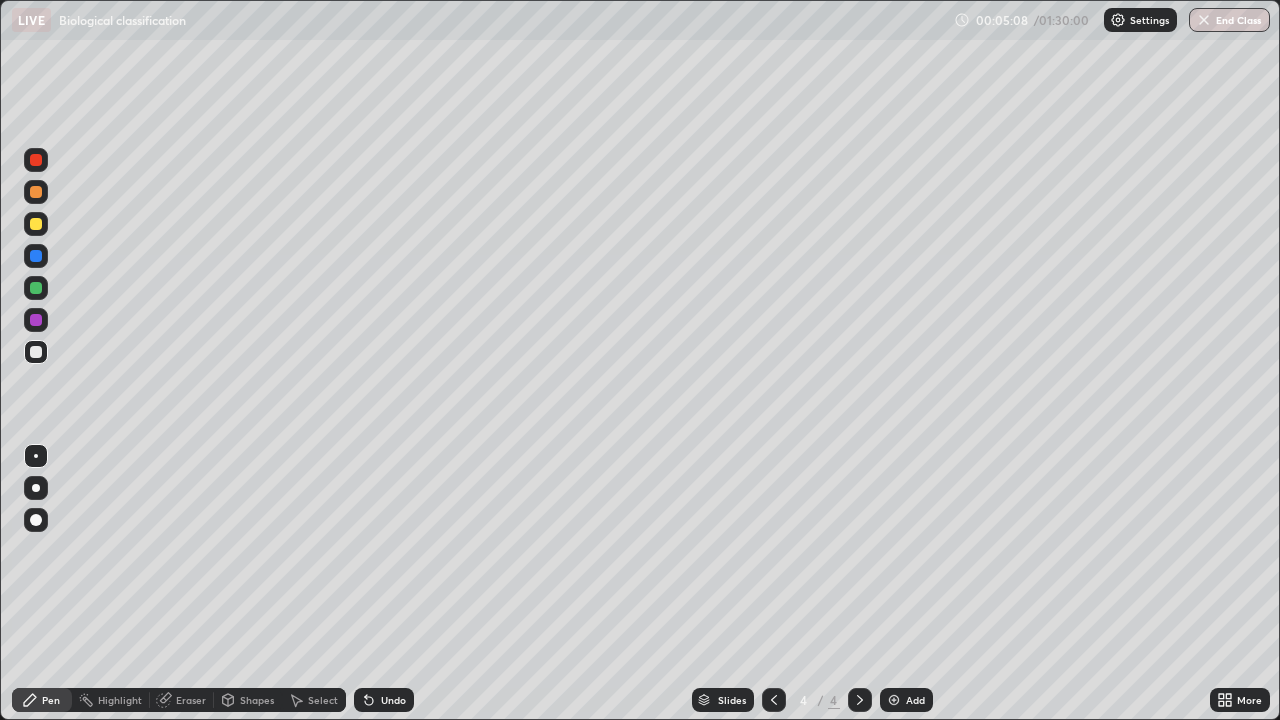 click on "Add" at bounding box center [915, 700] 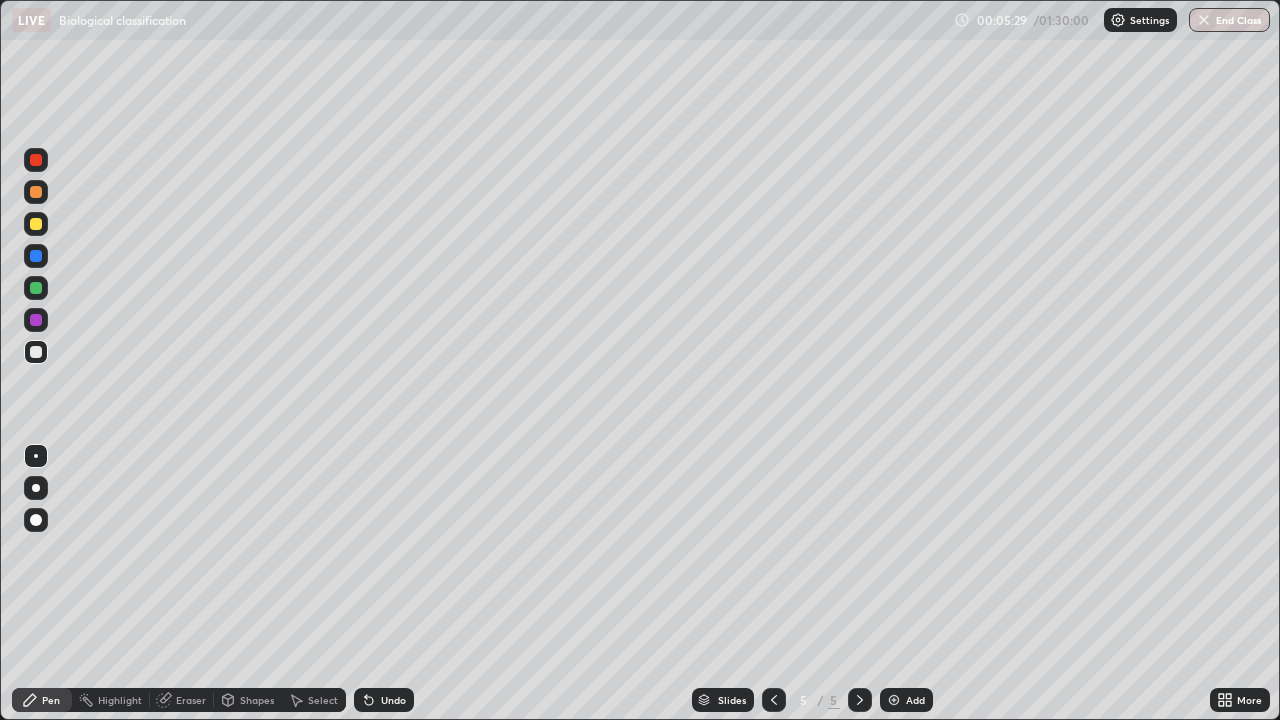 click at bounding box center [36, 224] 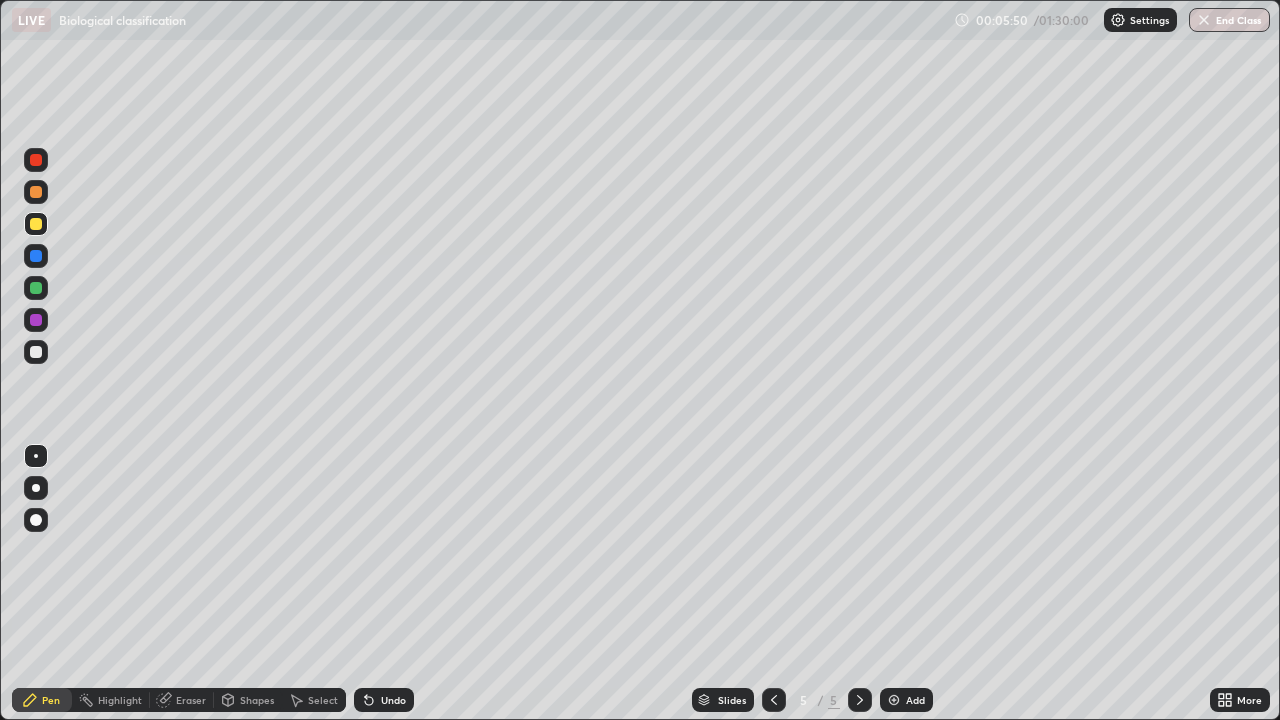 click at bounding box center [36, 352] 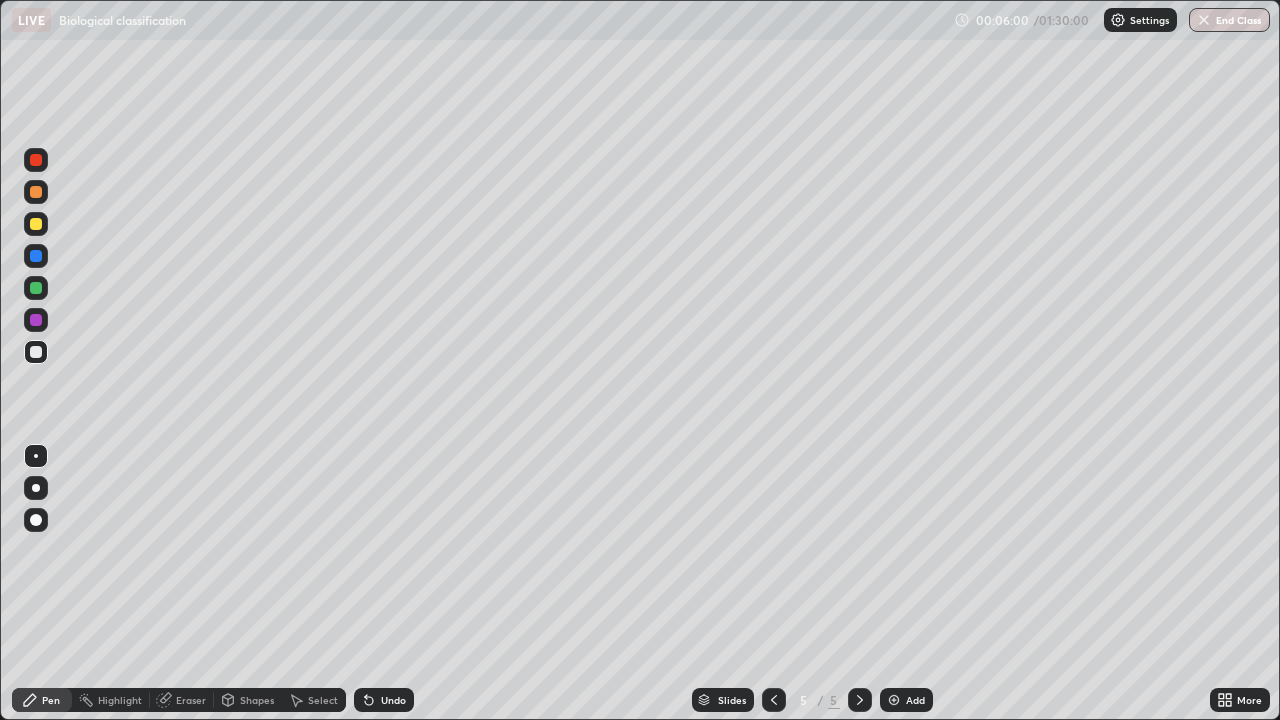 click on "Undo" at bounding box center (384, 700) 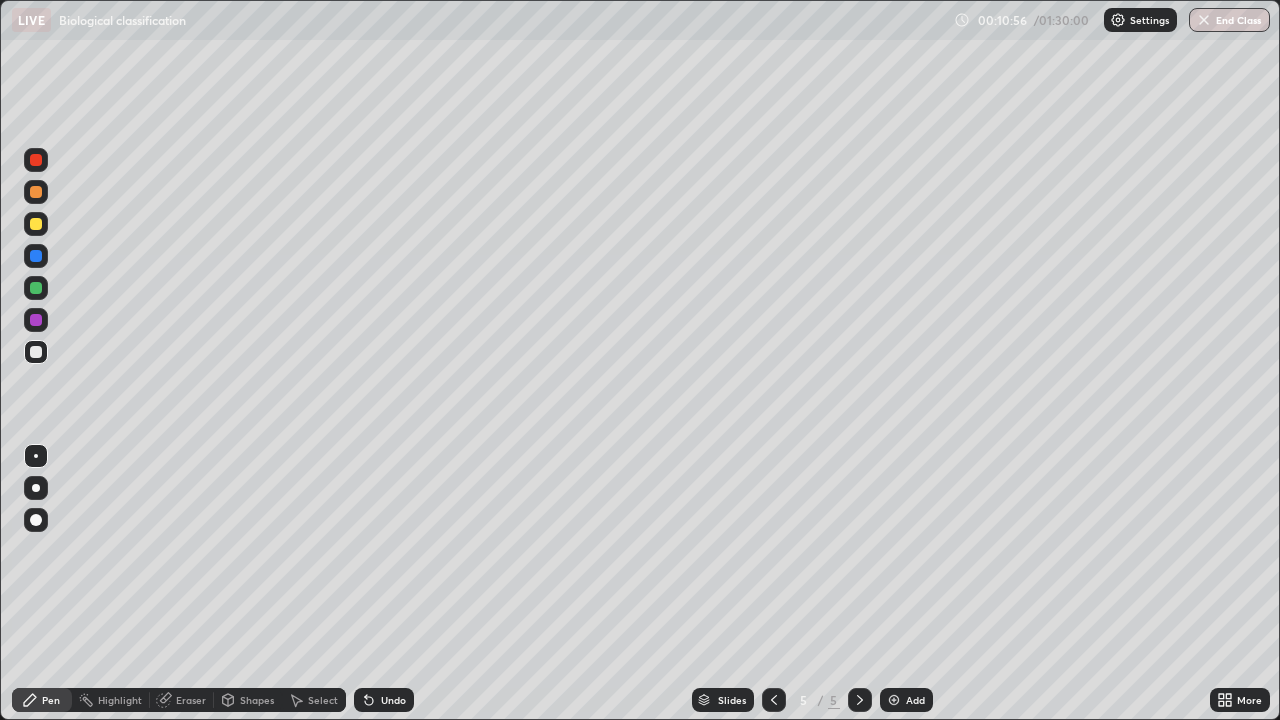 click 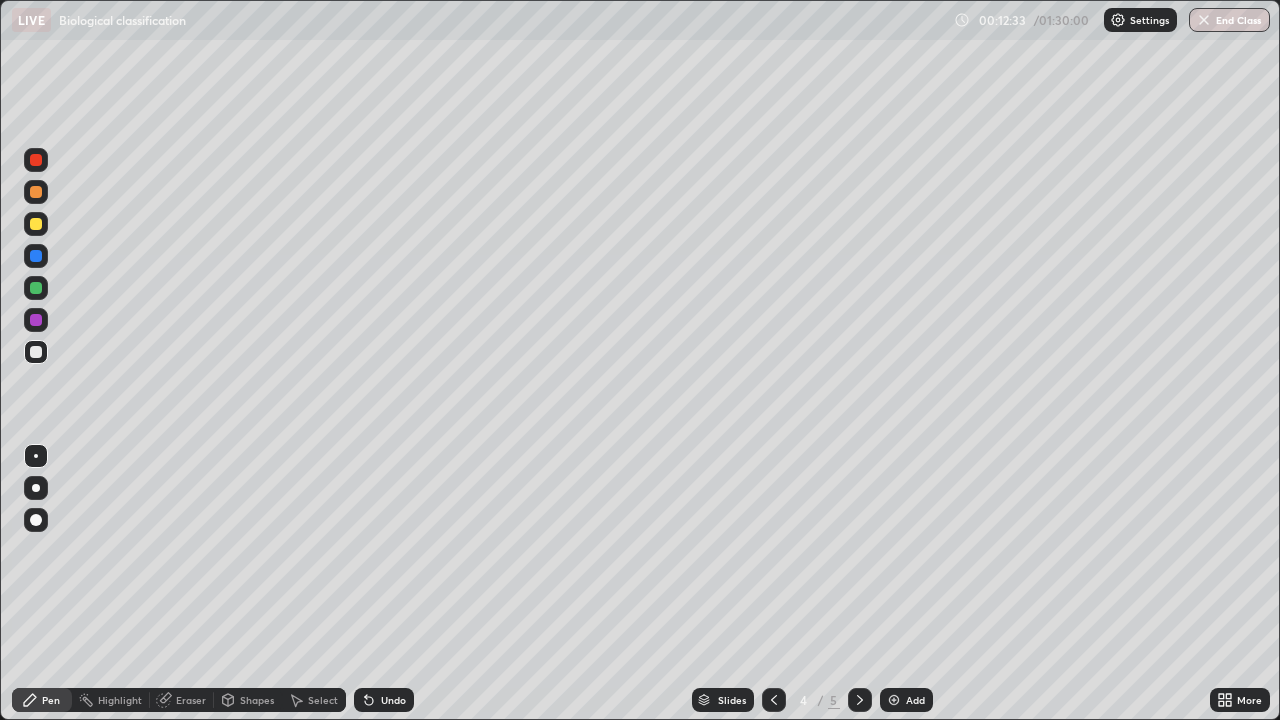 click at bounding box center [860, 700] 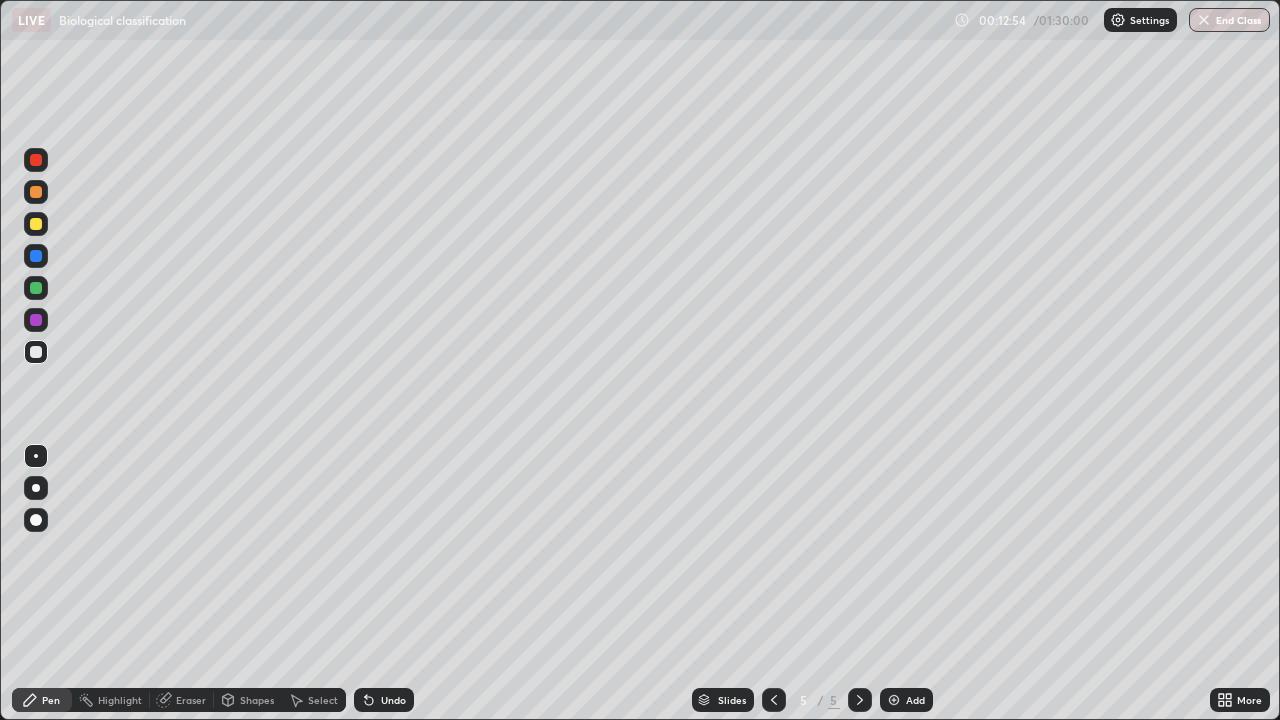 click at bounding box center (894, 700) 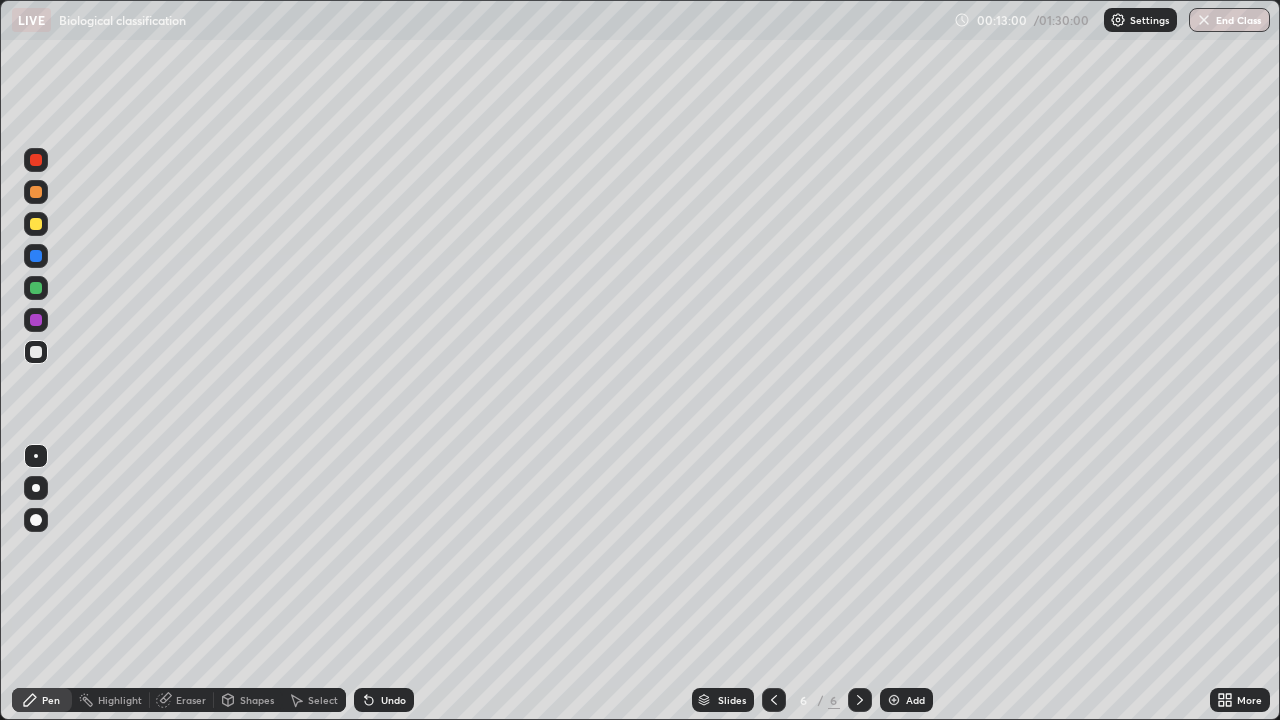 click 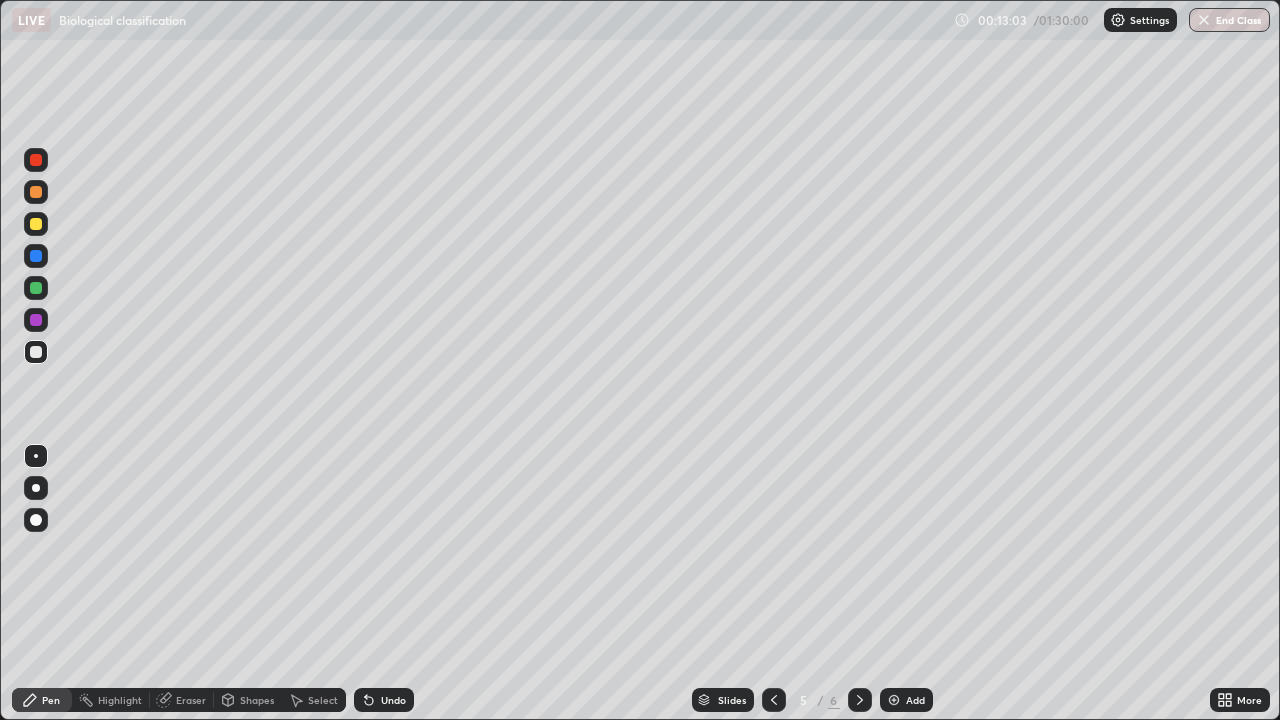 click 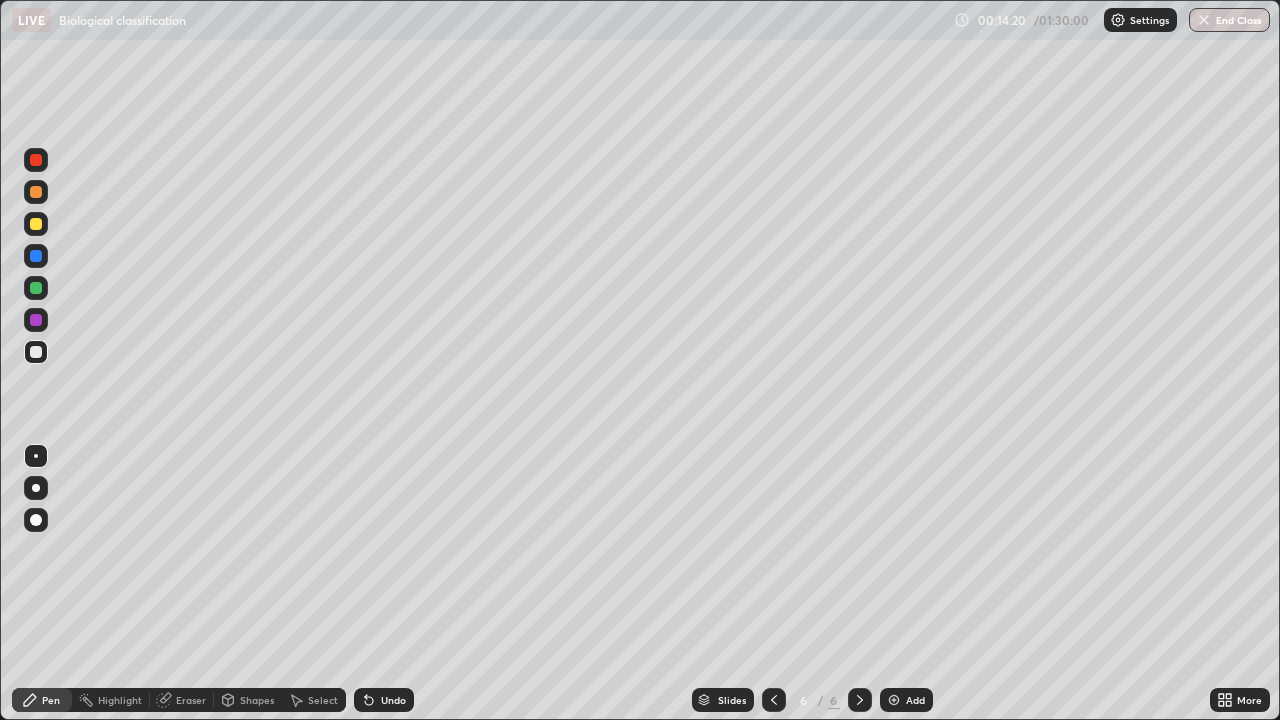 click at bounding box center (894, 700) 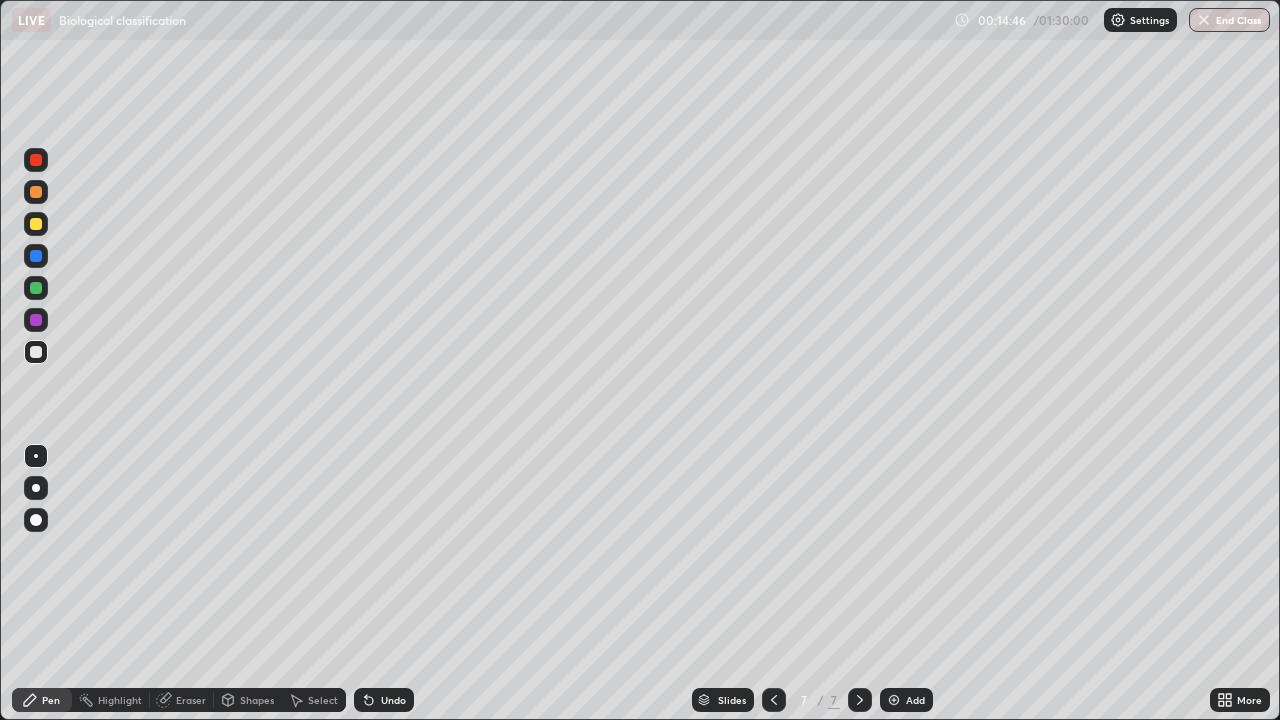 click on "Undo" at bounding box center (384, 700) 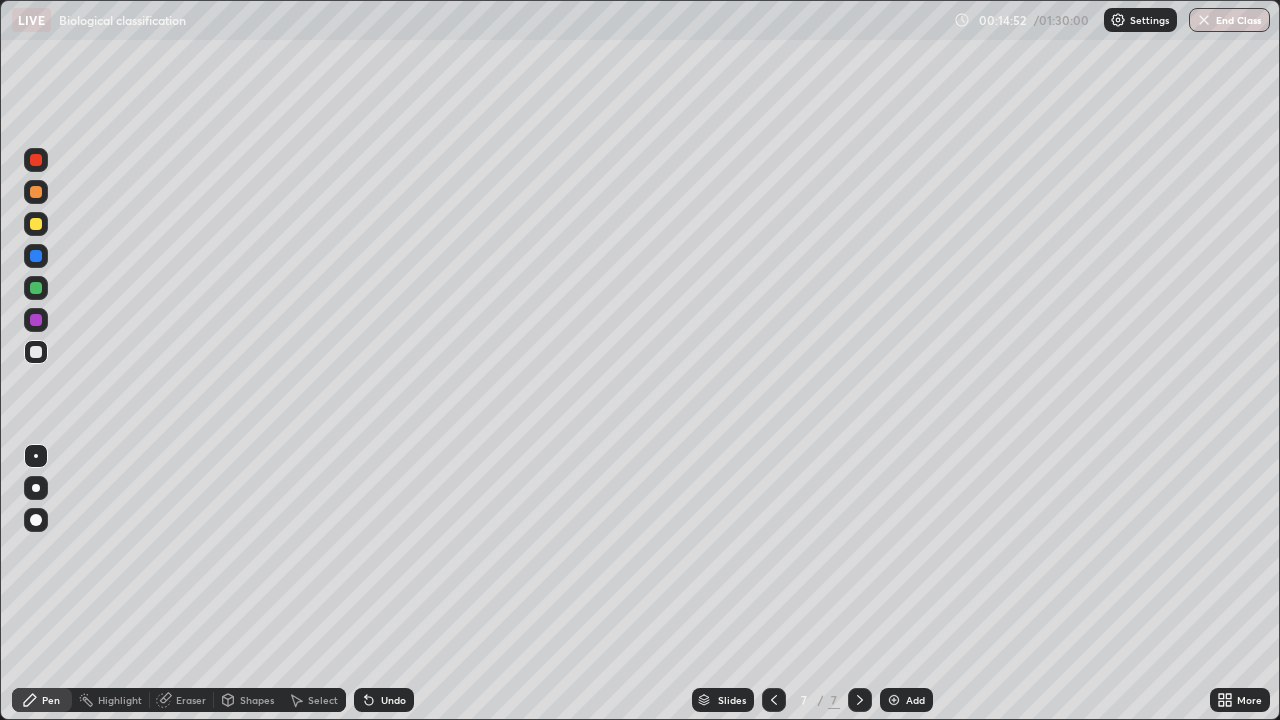 click at bounding box center (36, 224) 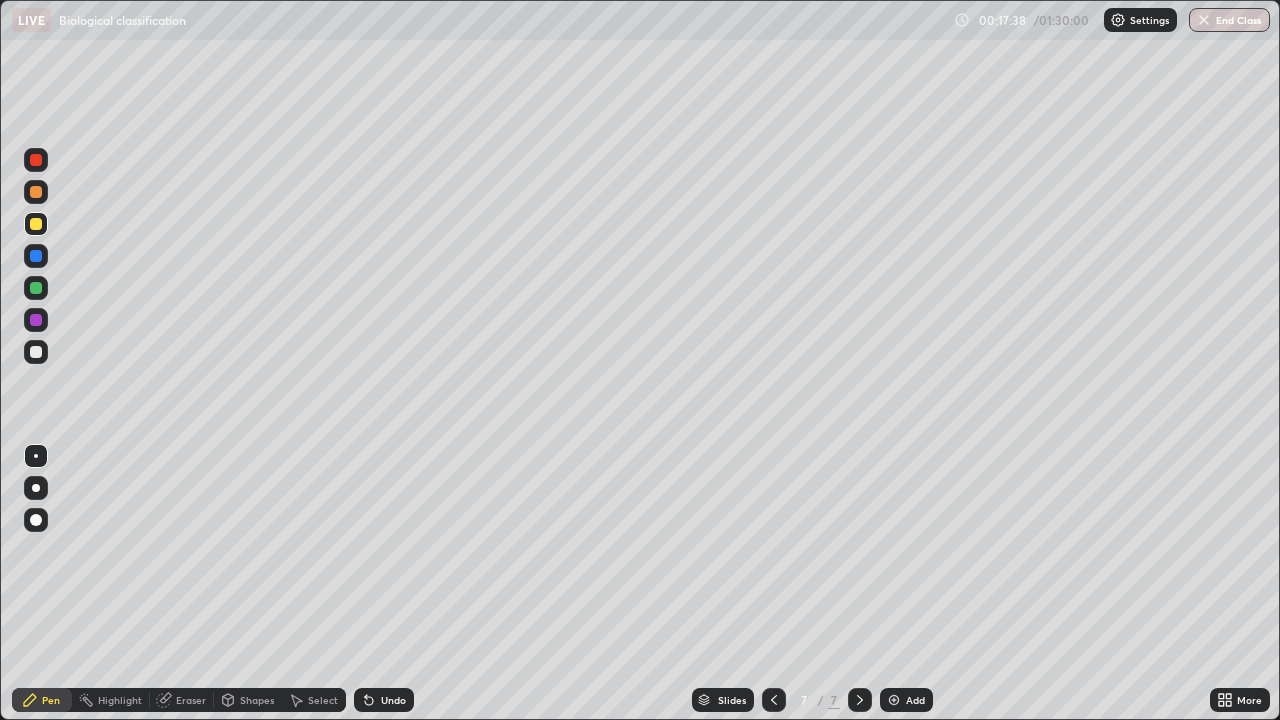 click at bounding box center [36, 352] 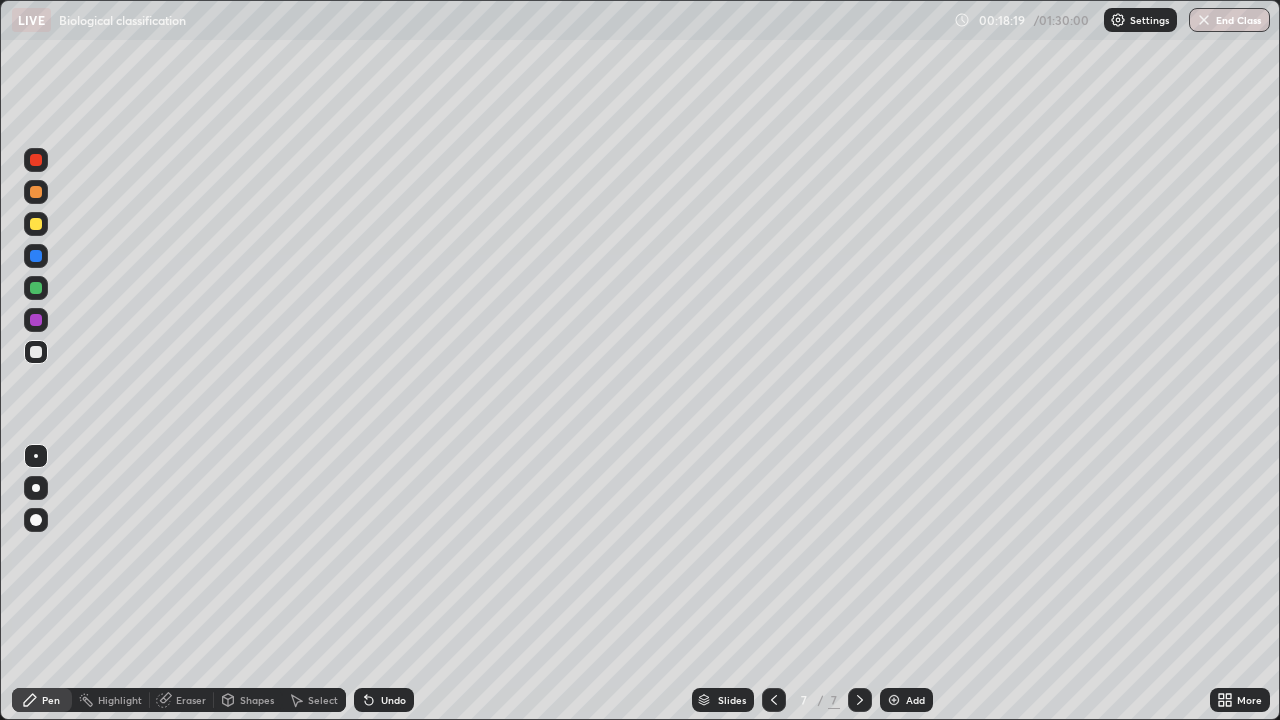 click 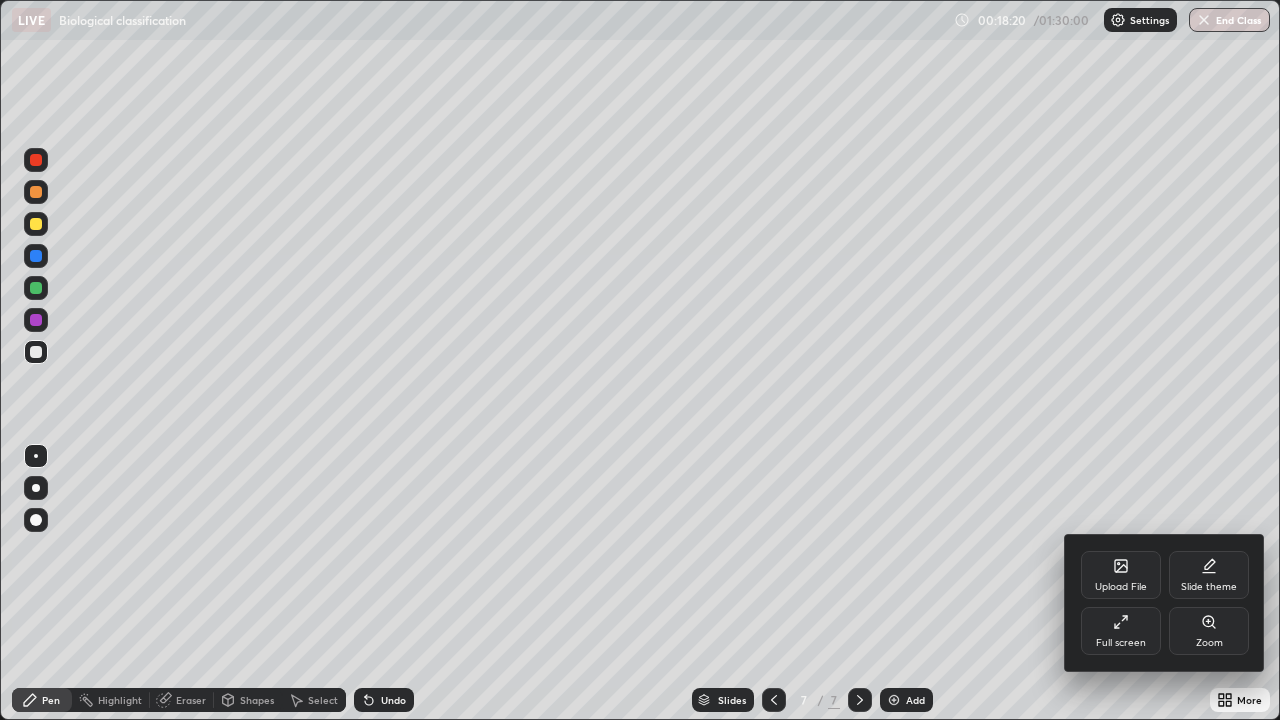 click on "Full screen" at bounding box center [1121, 643] 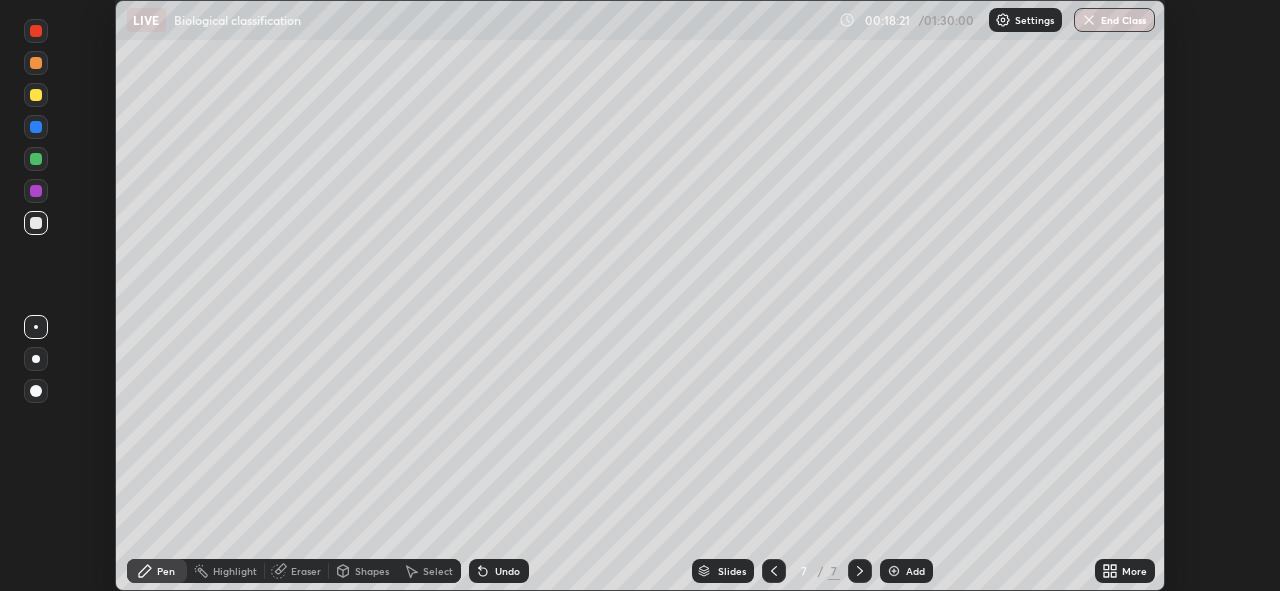 scroll, scrollTop: 591, scrollLeft: 1280, axis: both 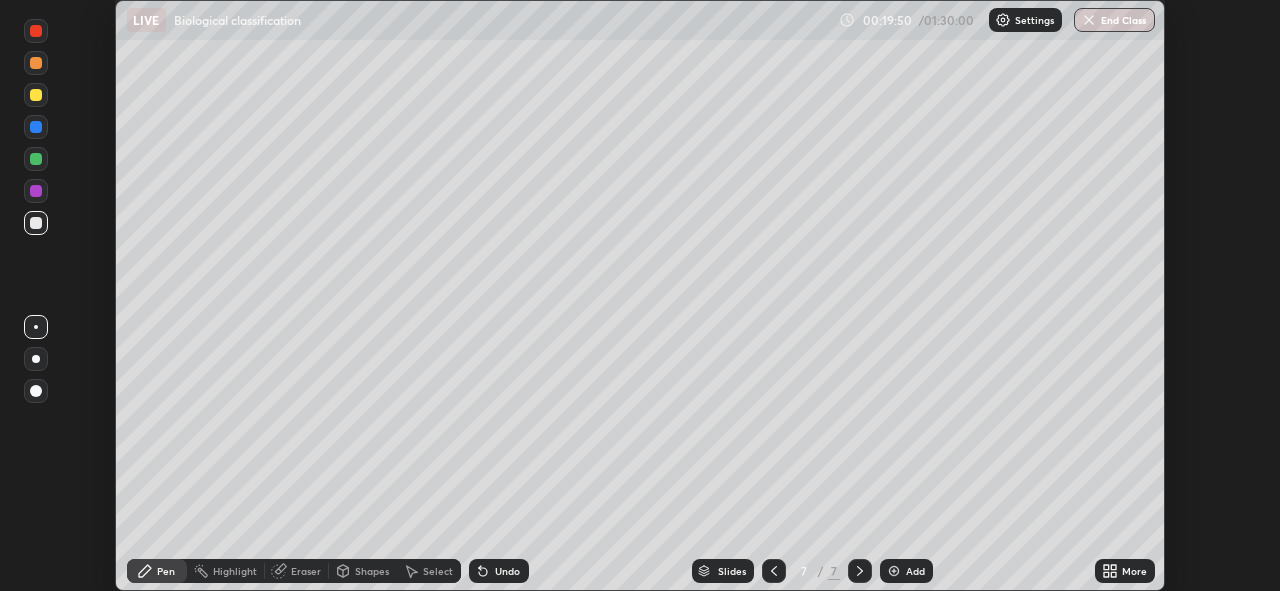 click on "More" at bounding box center (1134, 571) 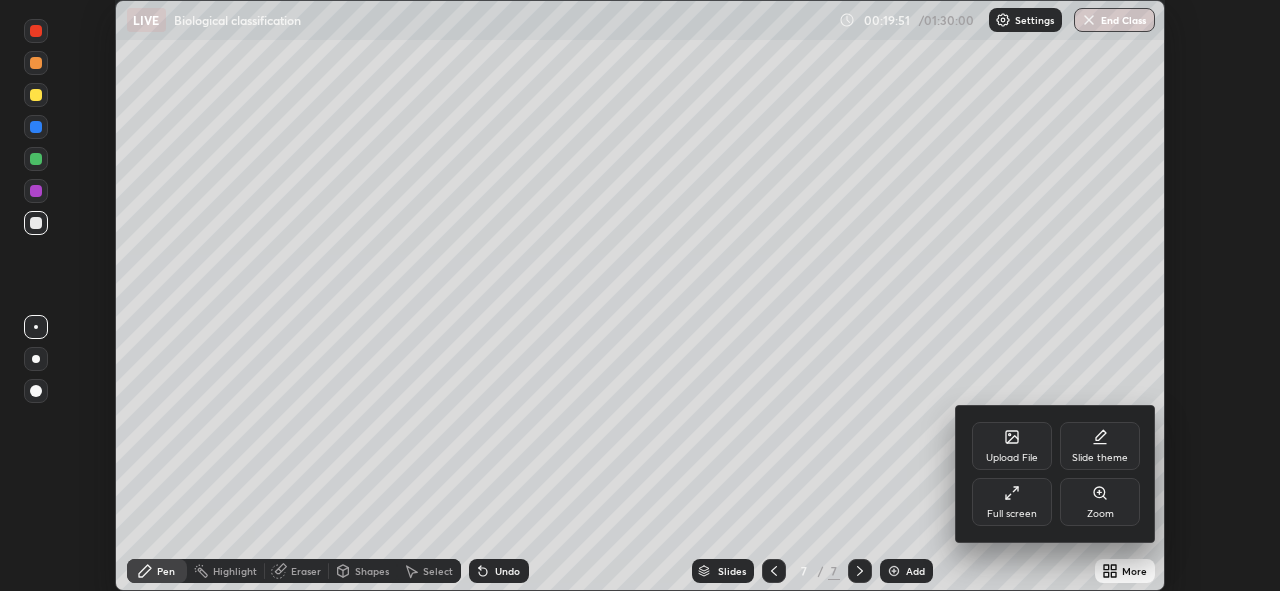 click on "Full screen" at bounding box center [1012, 514] 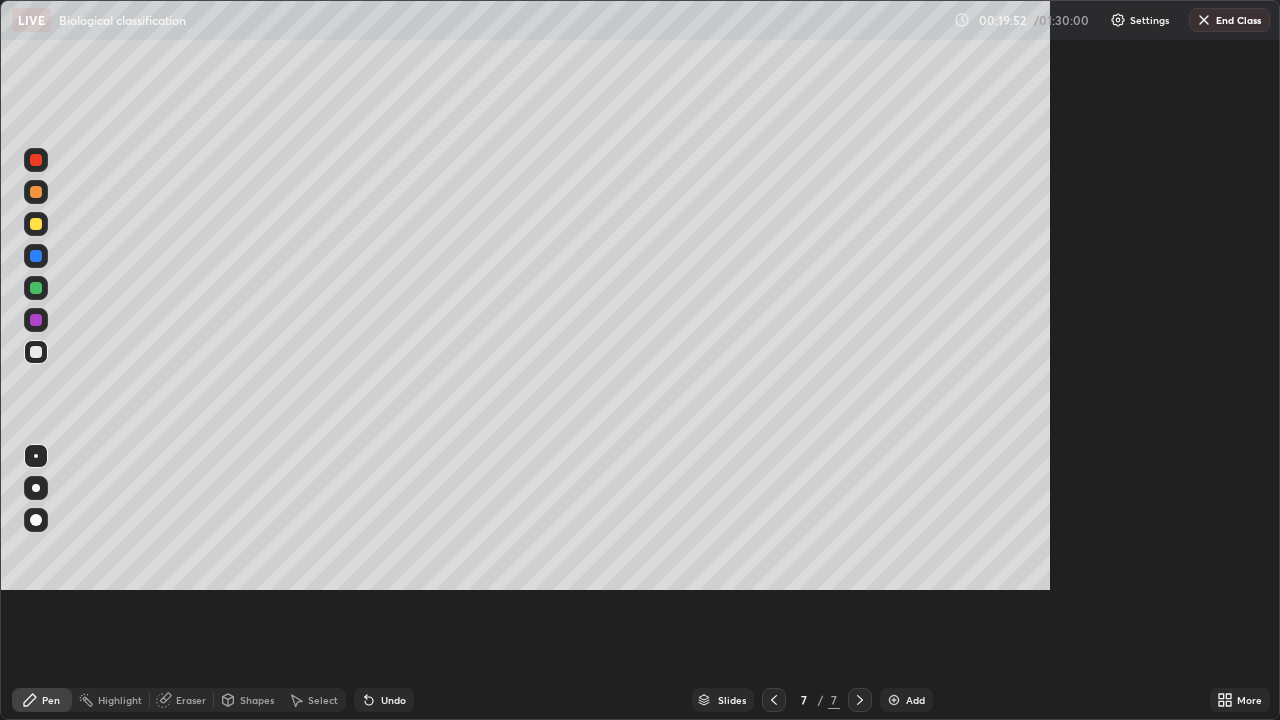 scroll, scrollTop: 99280, scrollLeft: 98720, axis: both 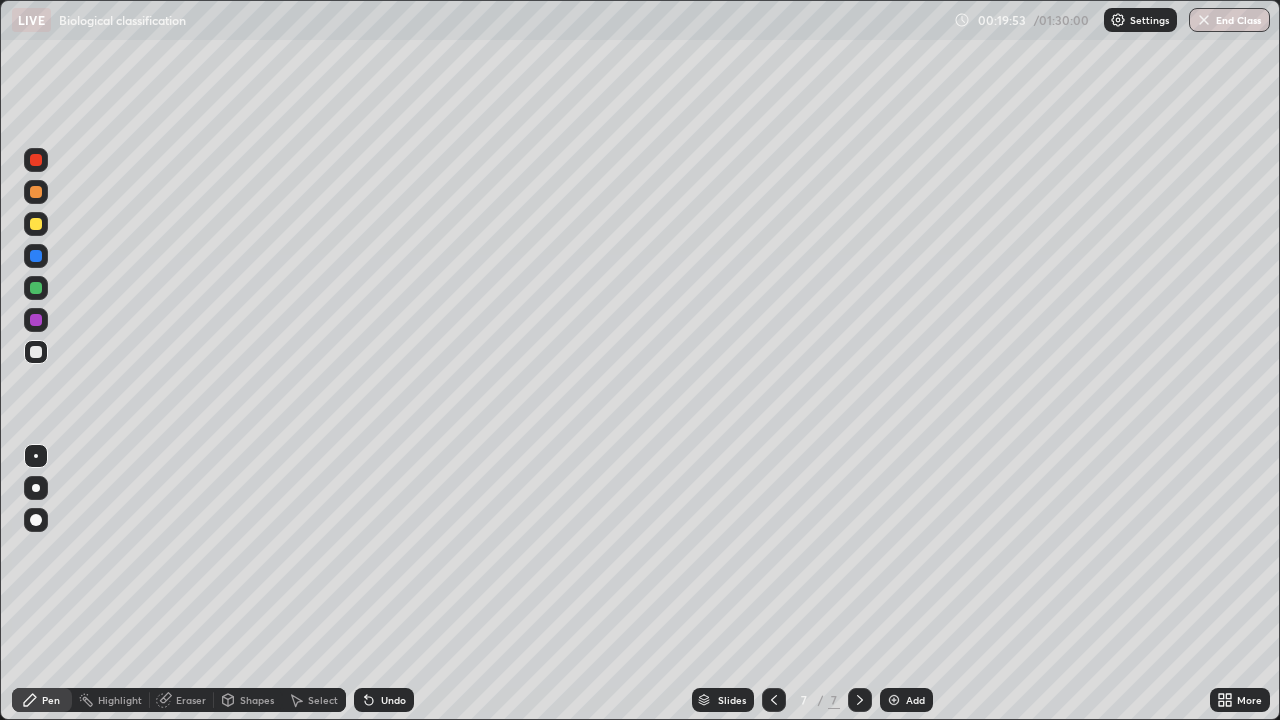 click at bounding box center (36, 160) 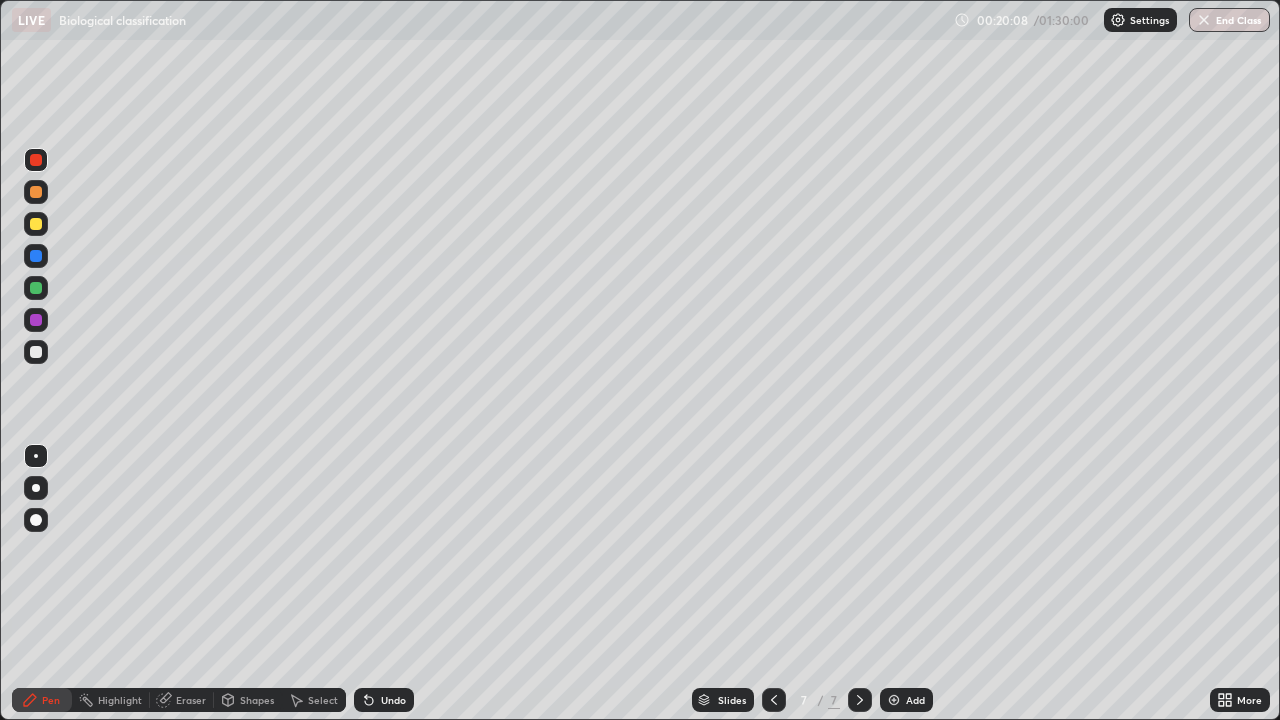 click on "Undo" at bounding box center [393, 700] 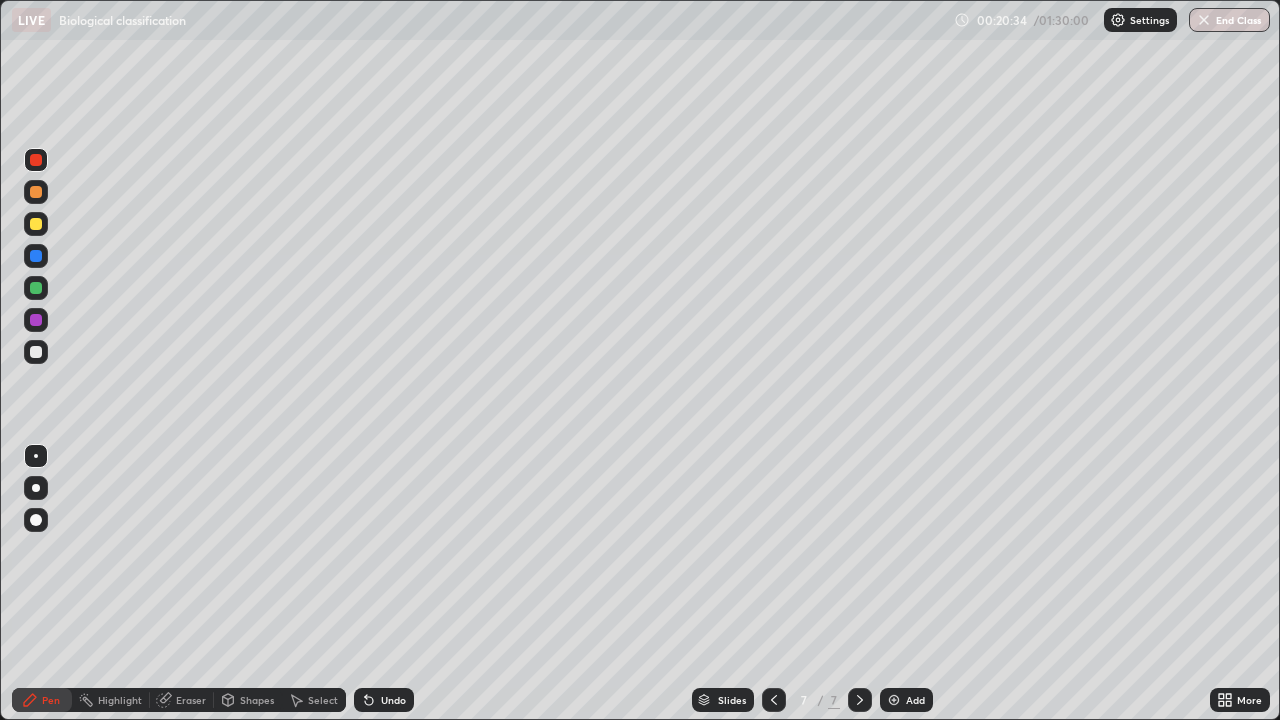click at bounding box center [894, 700] 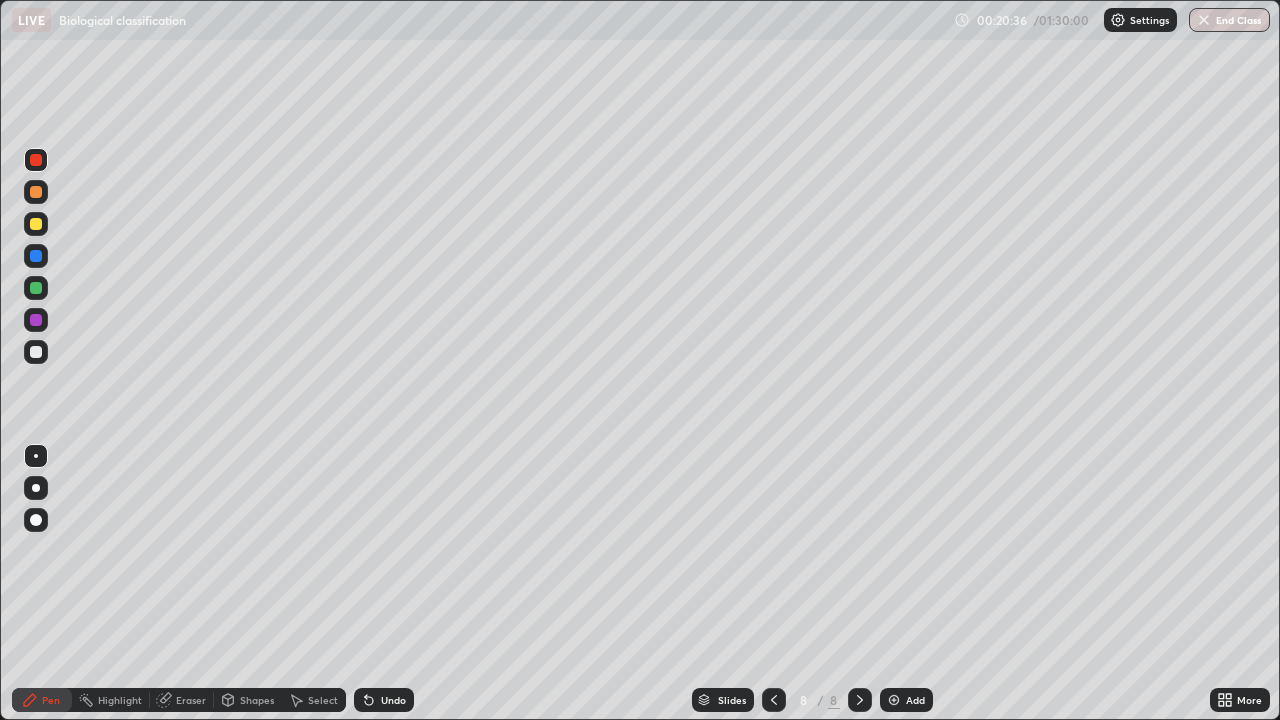 click at bounding box center (36, 352) 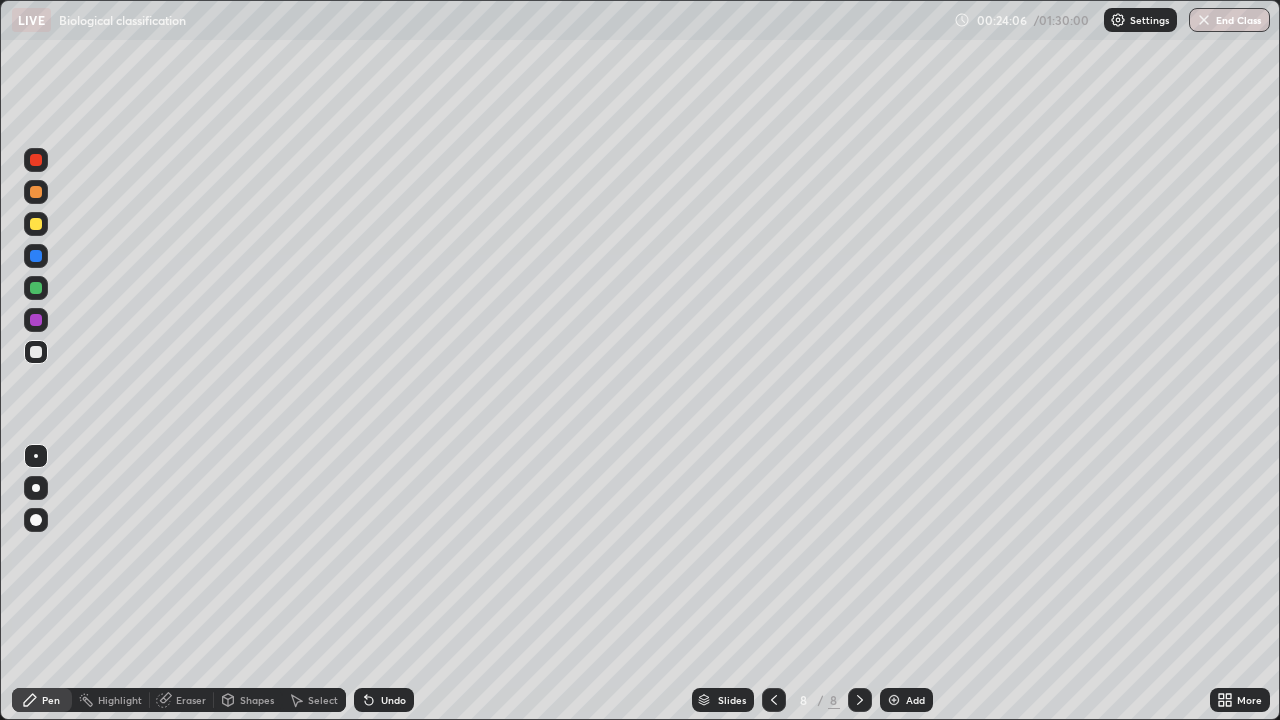 click at bounding box center [894, 700] 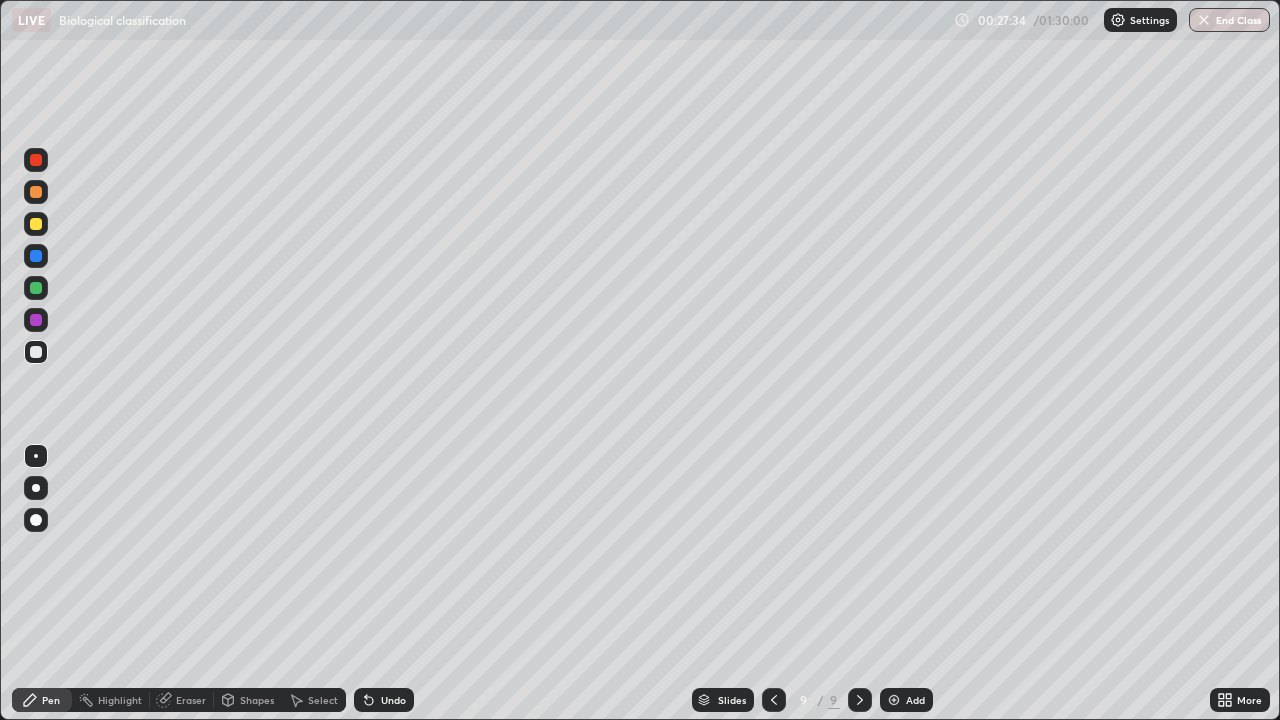 click at bounding box center (894, 700) 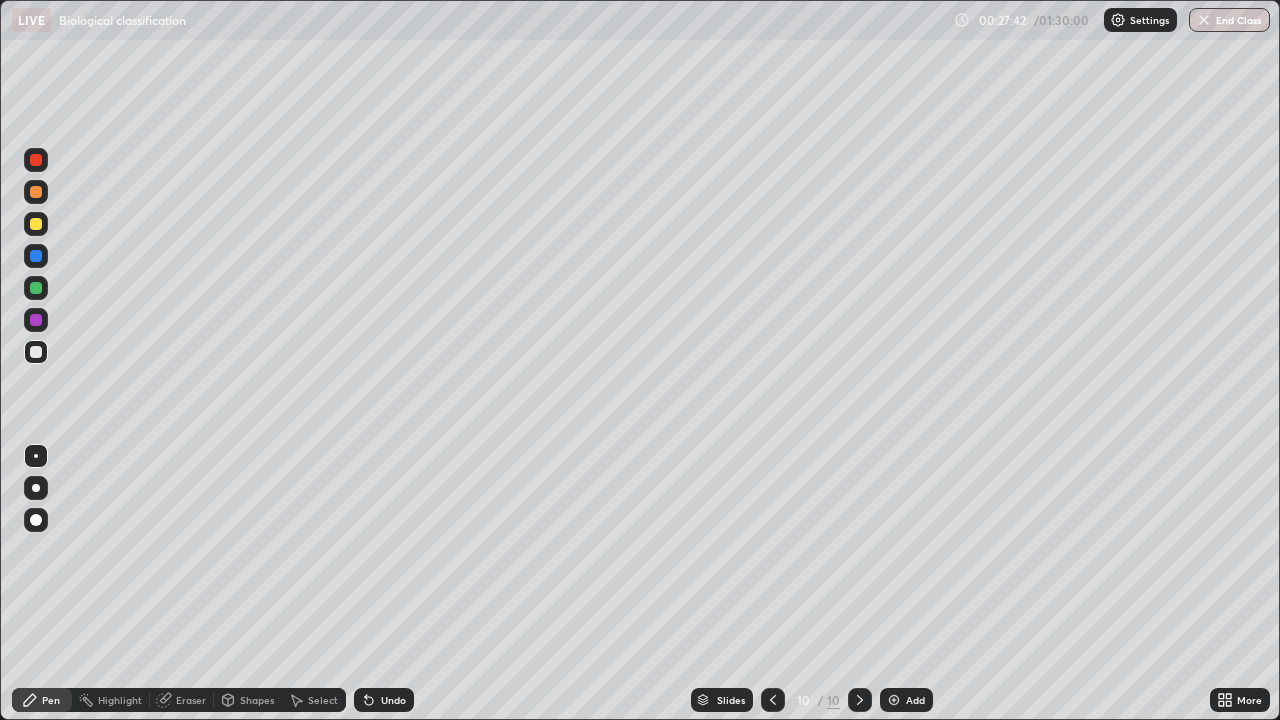 click at bounding box center (36, 320) 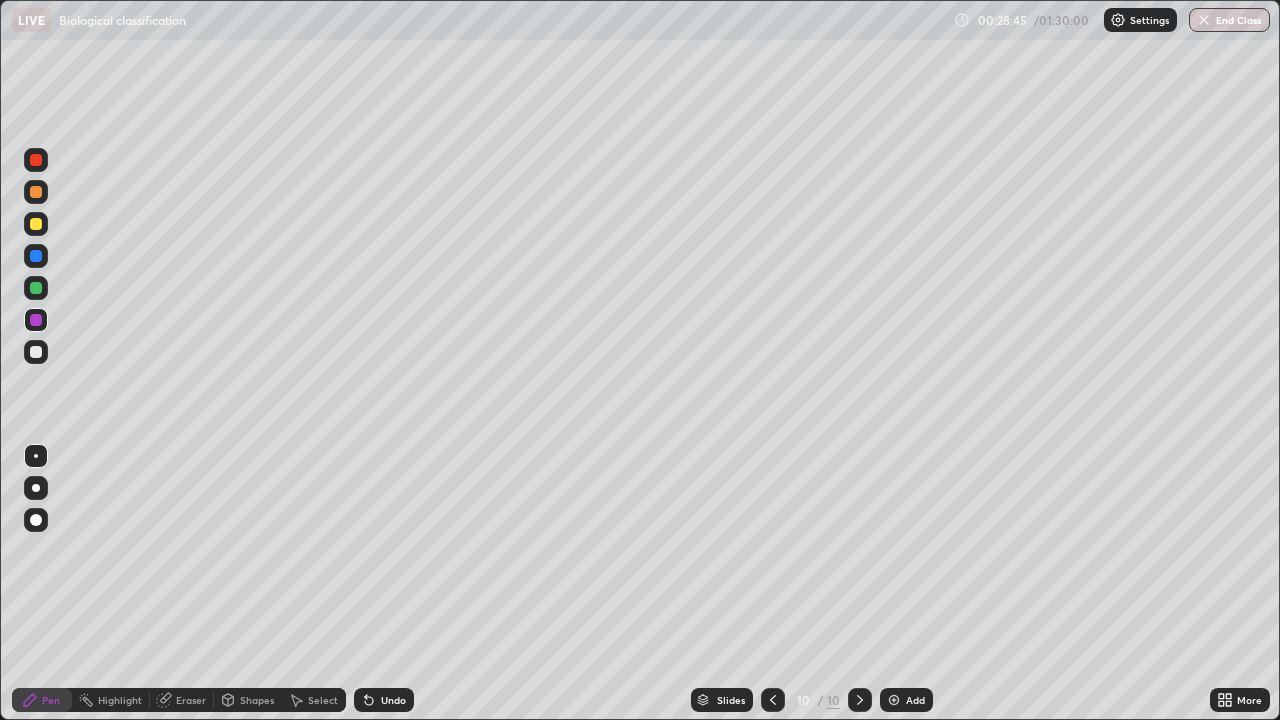 click at bounding box center [36, 224] 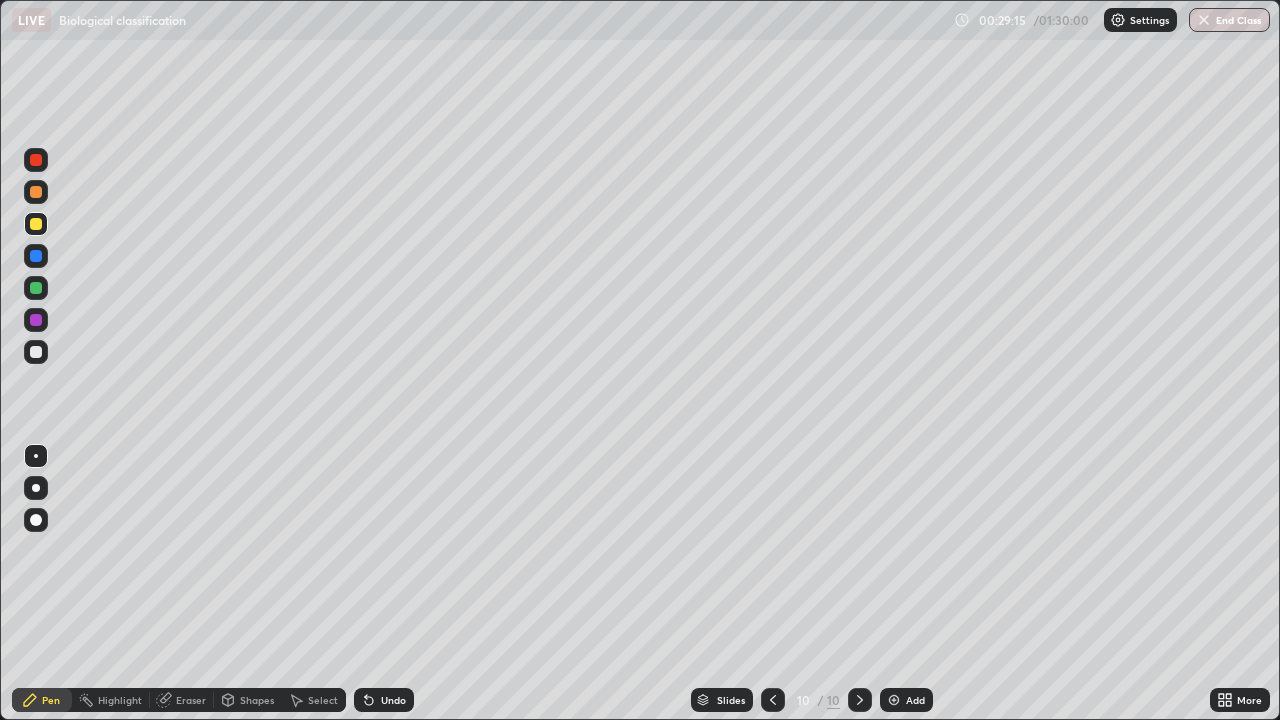 click at bounding box center [36, 224] 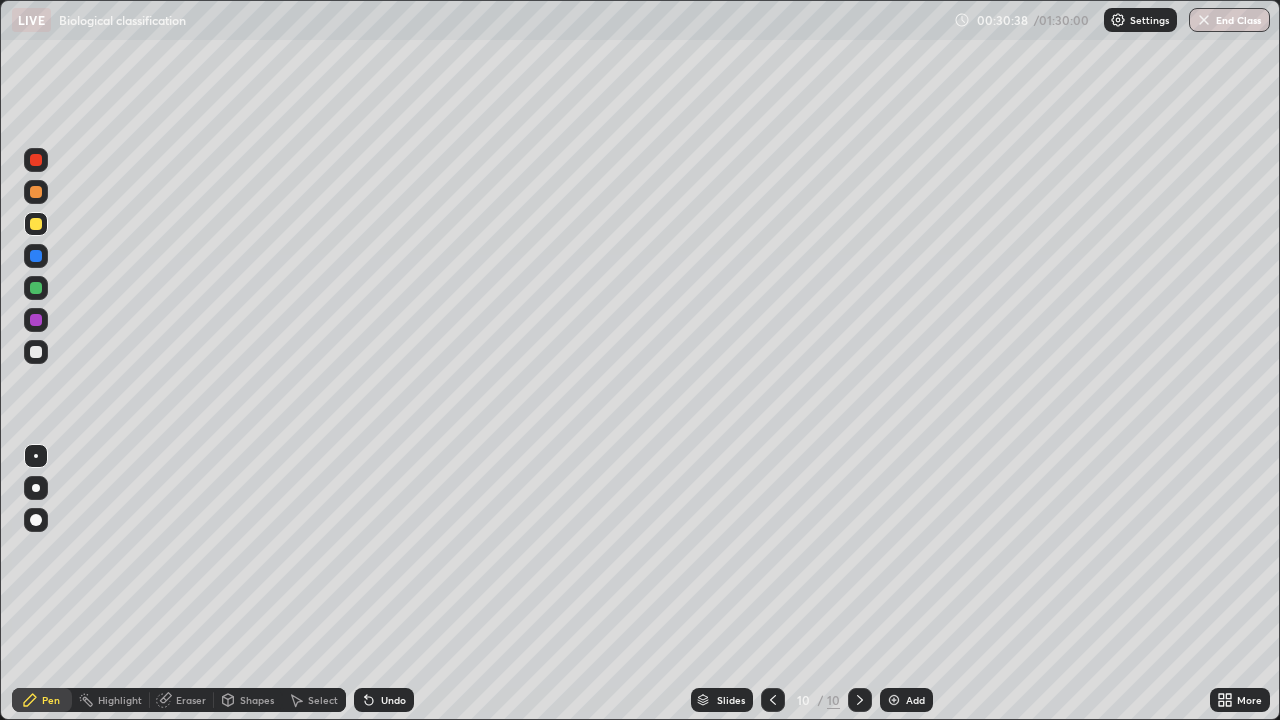 click 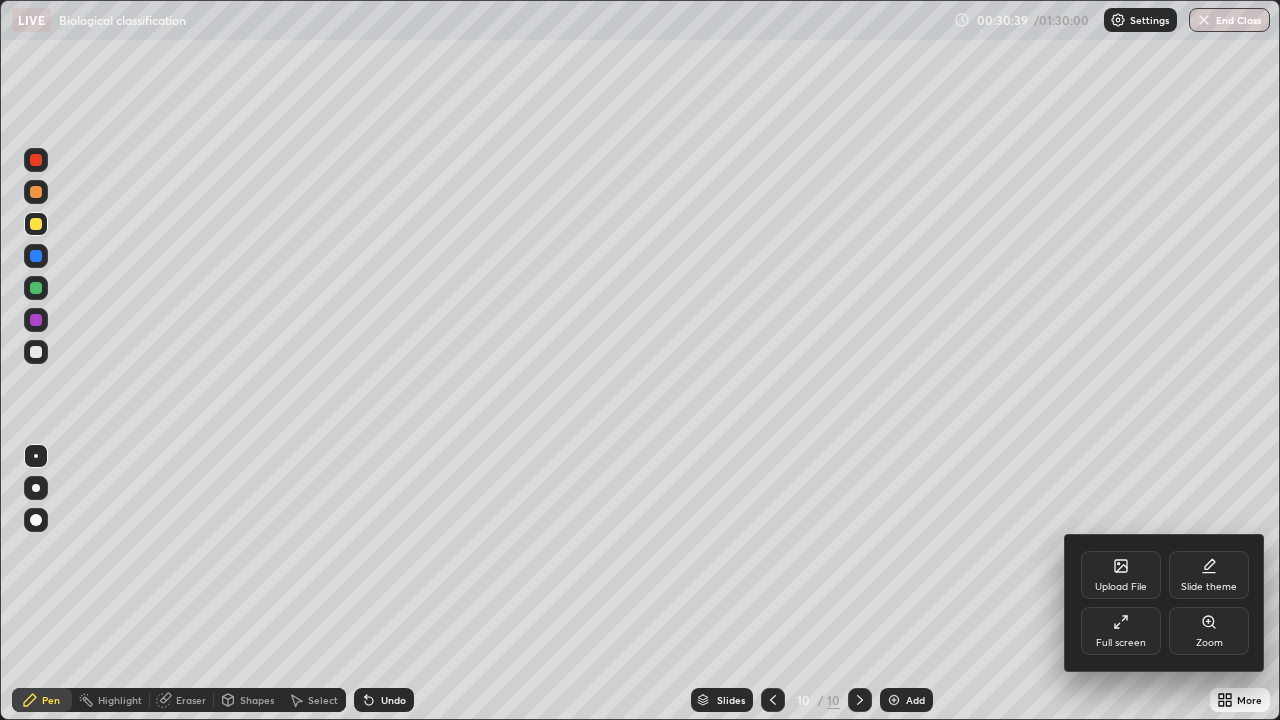 click on "Full screen" at bounding box center [1121, 631] 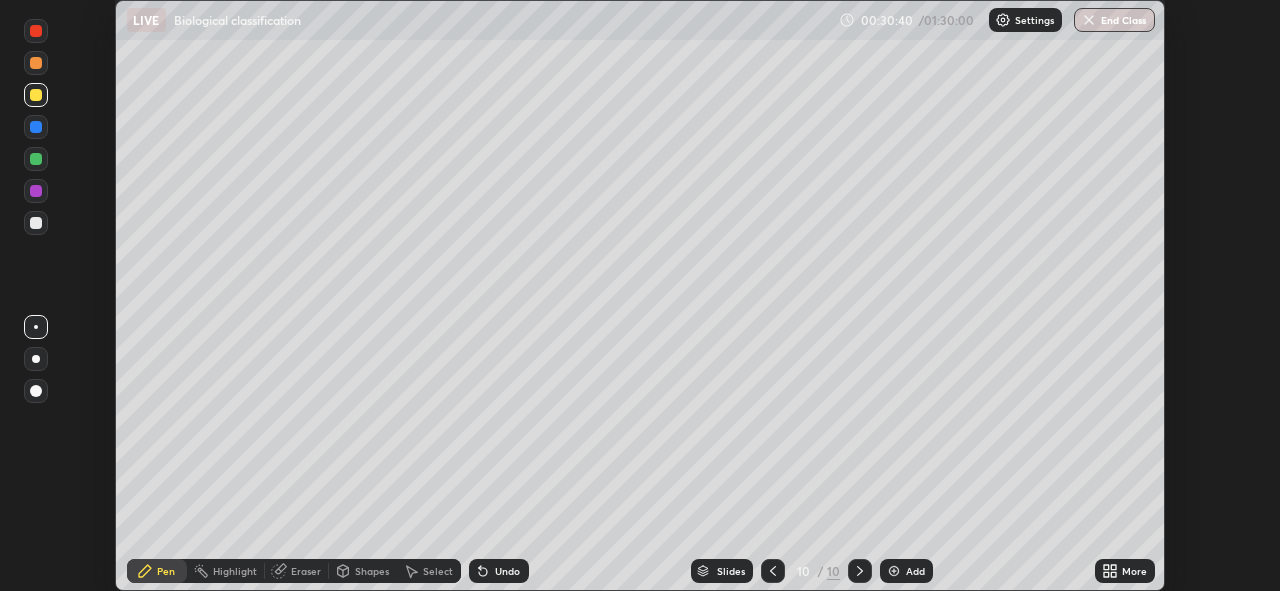 scroll, scrollTop: 591, scrollLeft: 1280, axis: both 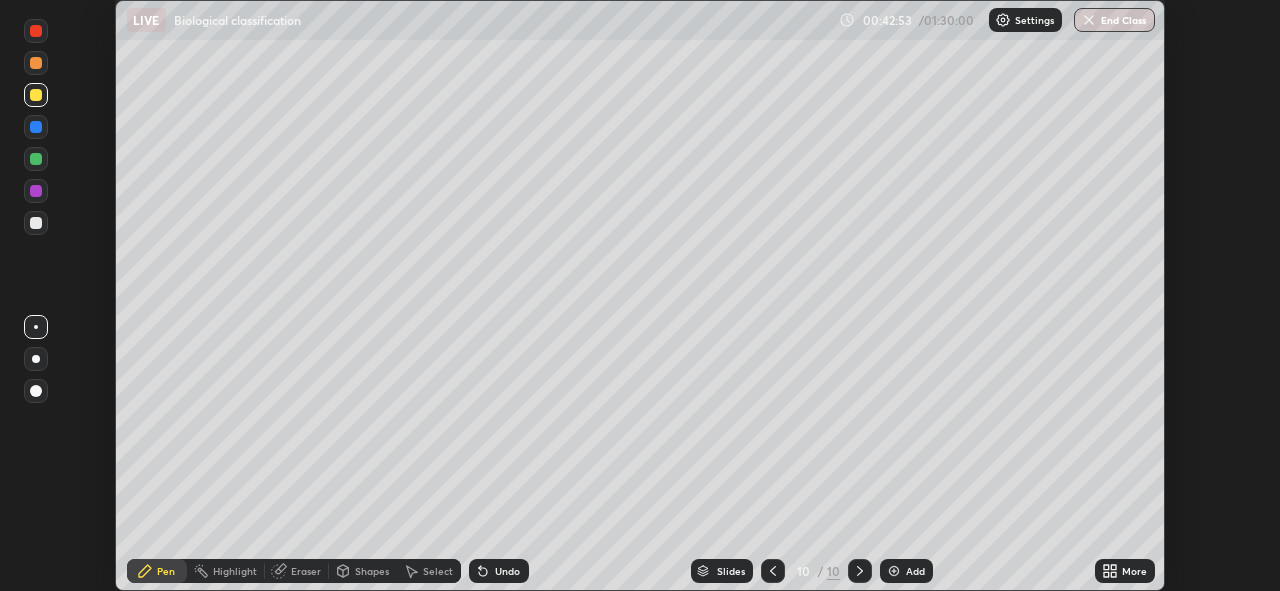 click 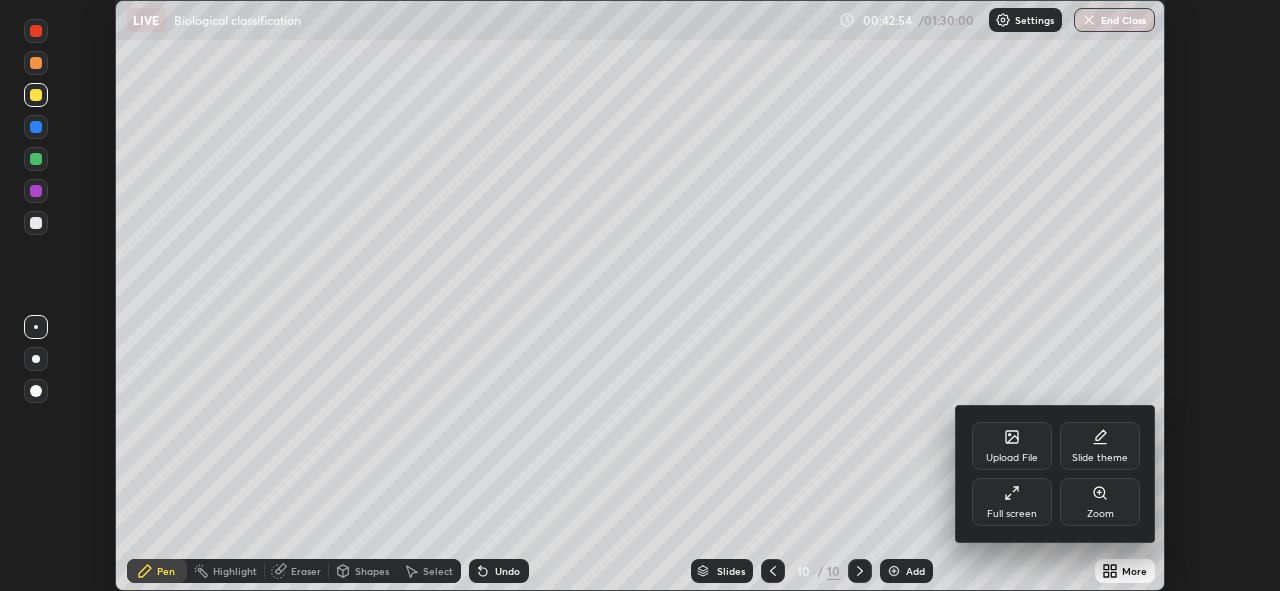 click on "Full screen" at bounding box center [1012, 502] 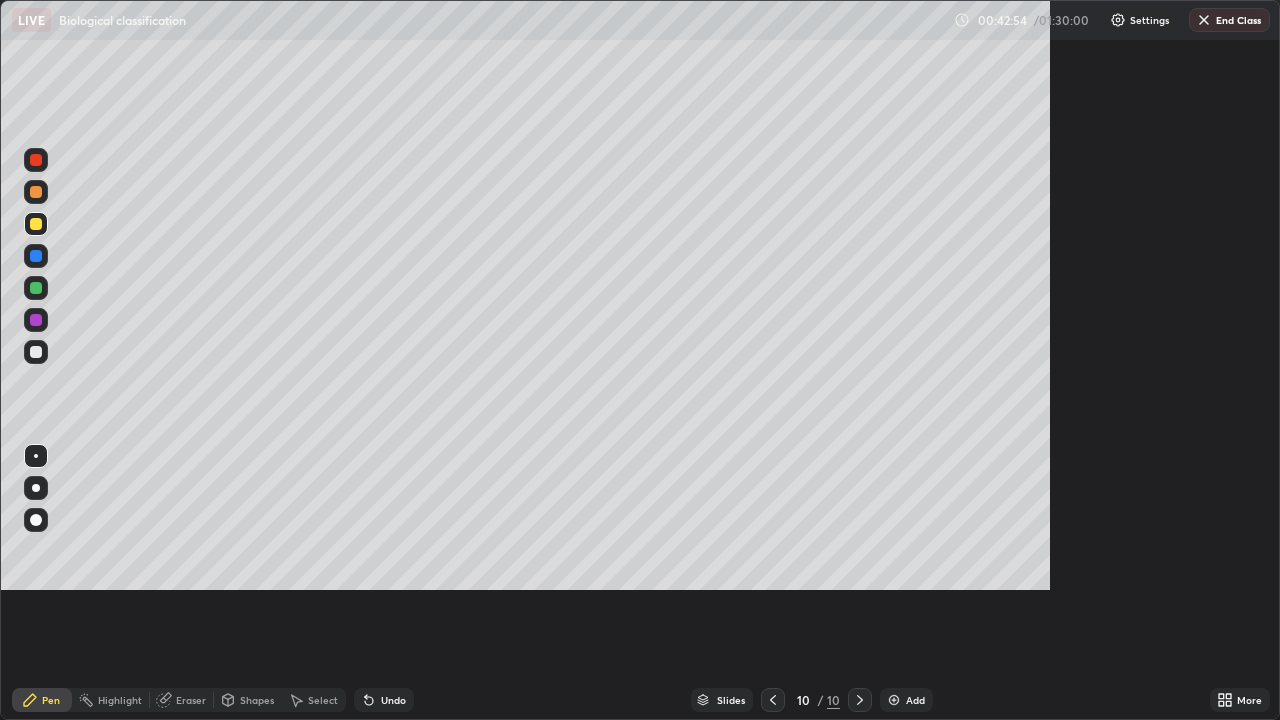 scroll, scrollTop: 99280, scrollLeft: 98720, axis: both 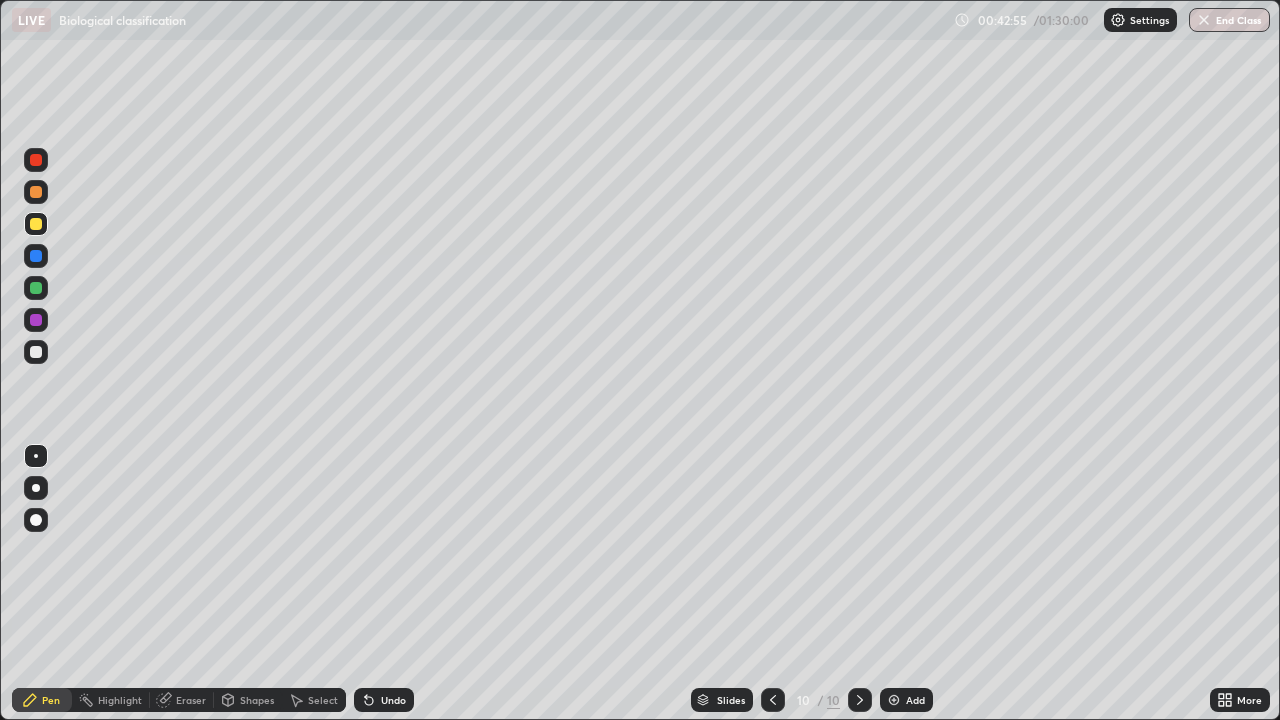 click at bounding box center [894, 700] 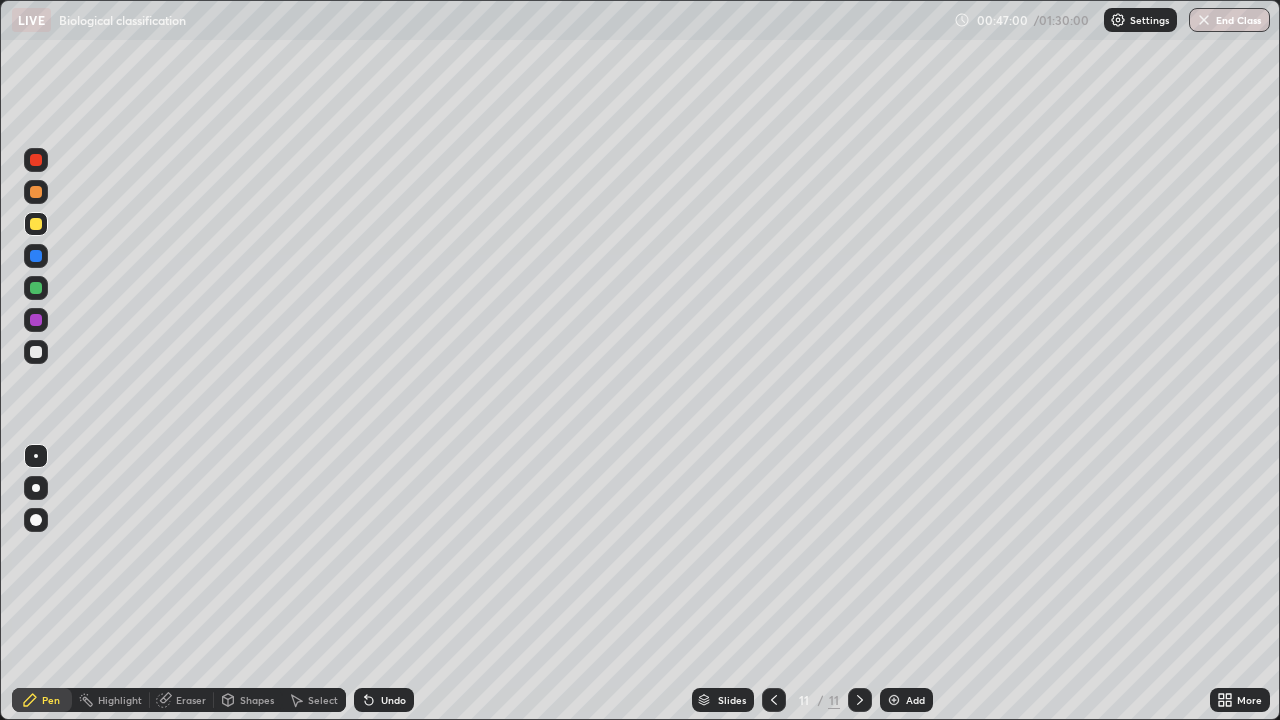 click at bounding box center (894, 700) 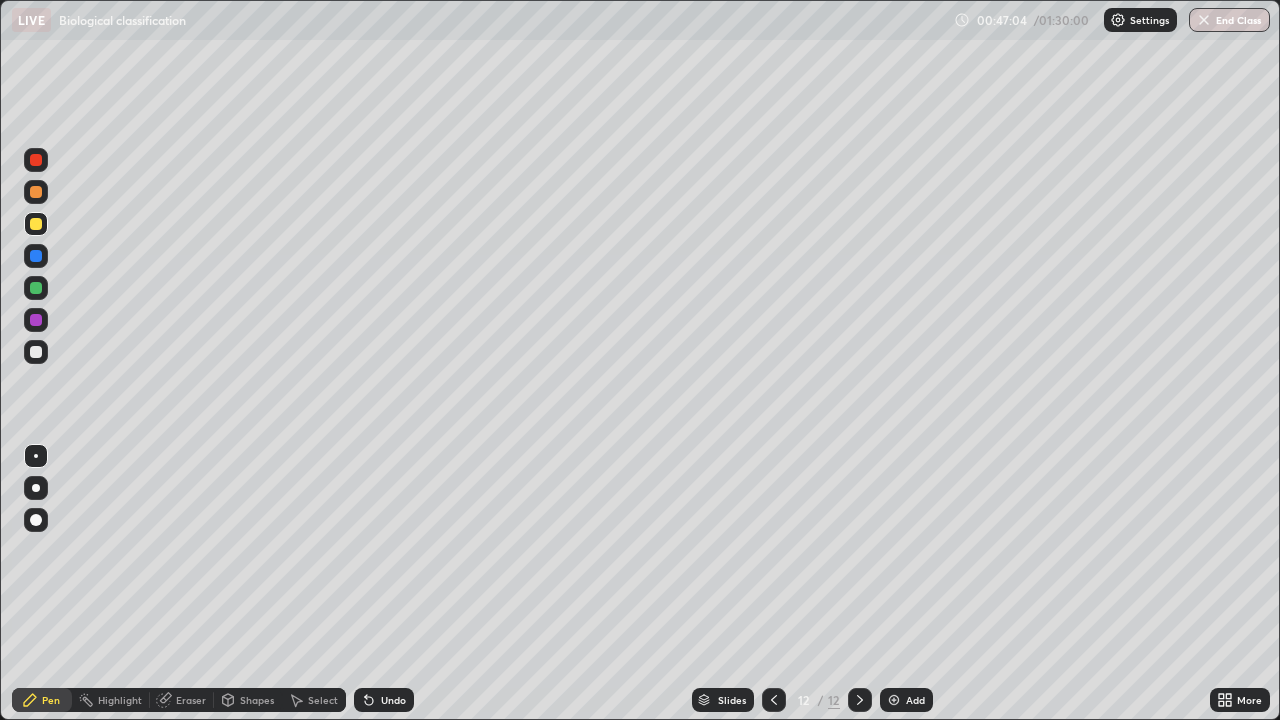 click at bounding box center (36, 352) 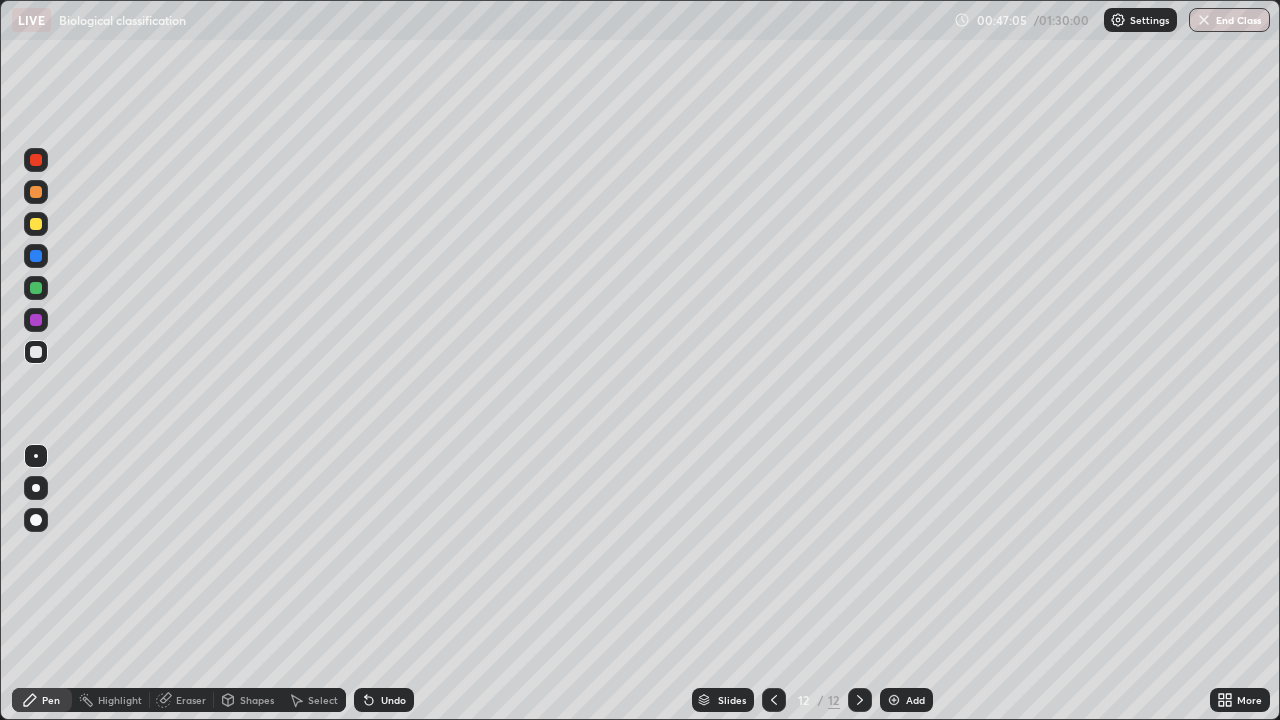 click at bounding box center (36, 352) 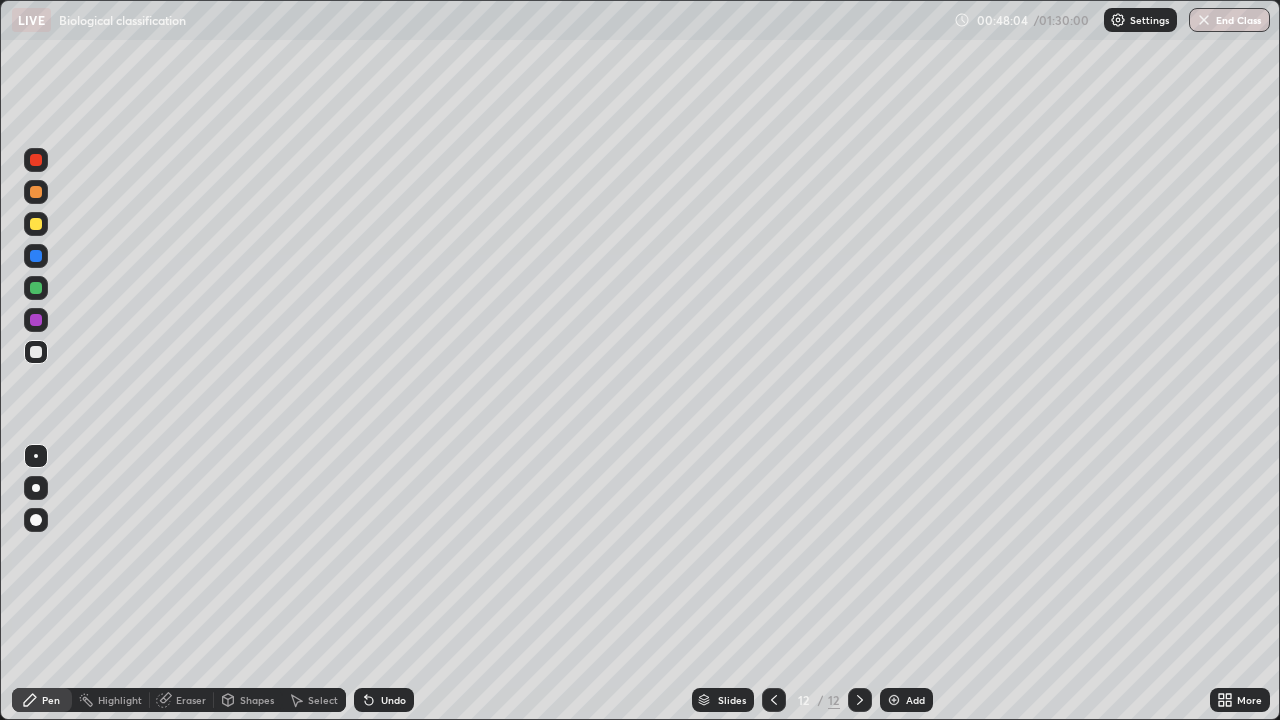 click at bounding box center (36, 352) 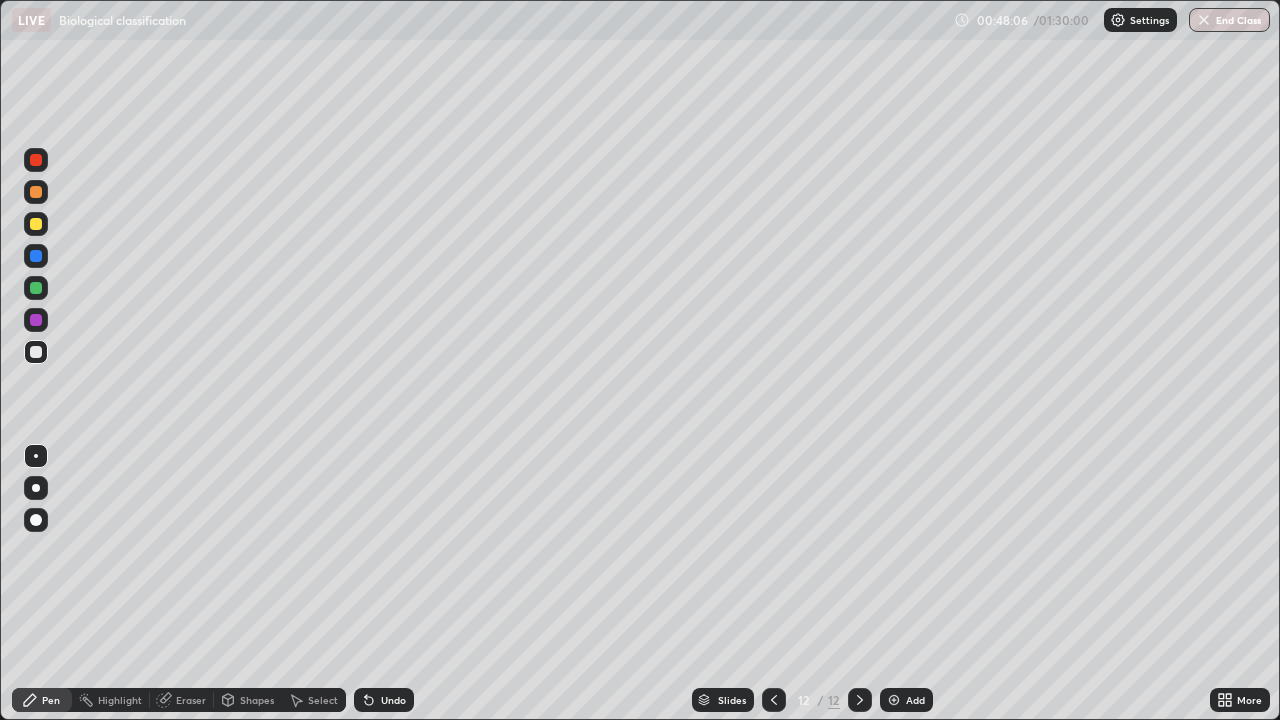 click at bounding box center (36, 224) 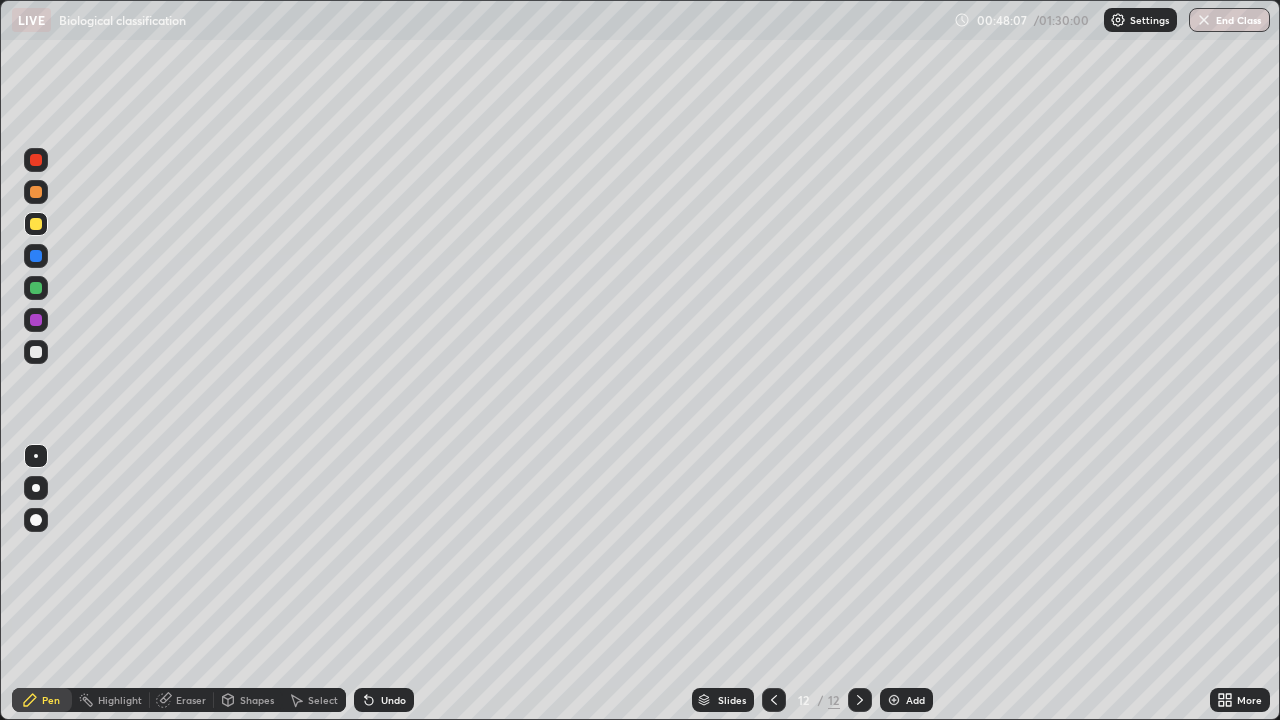 click at bounding box center (36, 456) 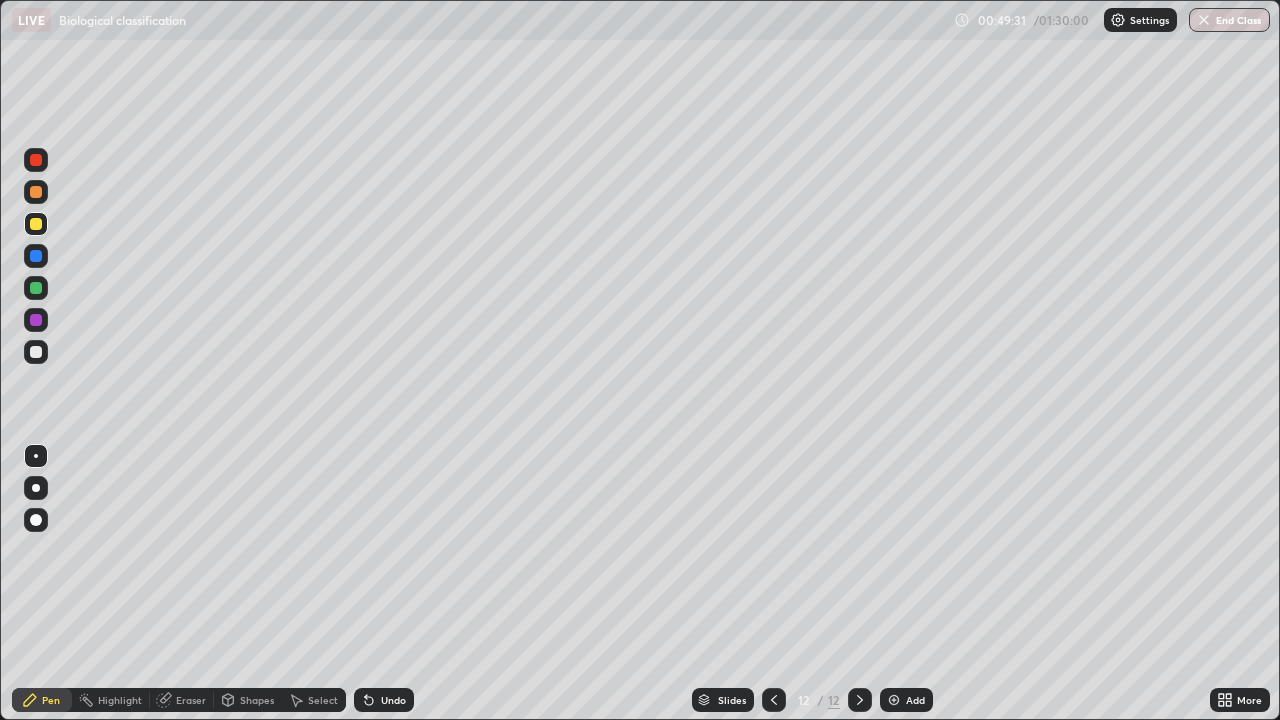 click at bounding box center [36, 224] 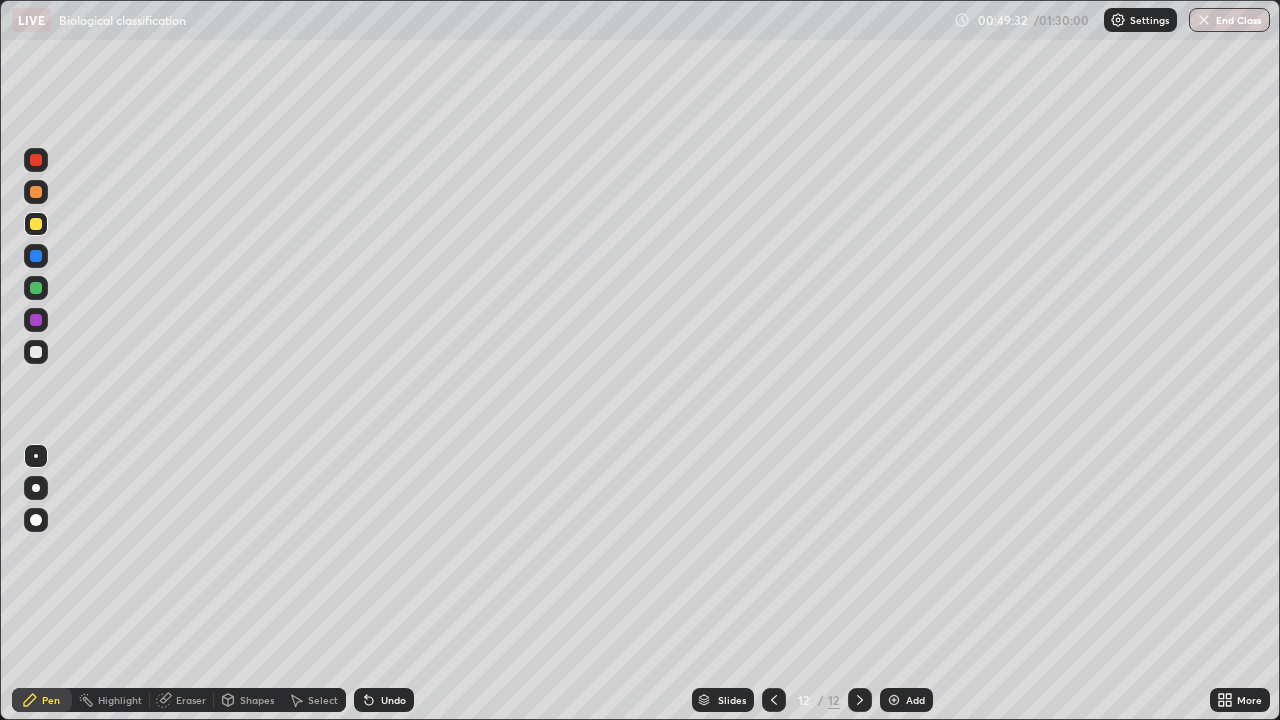 click at bounding box center (36, 288) 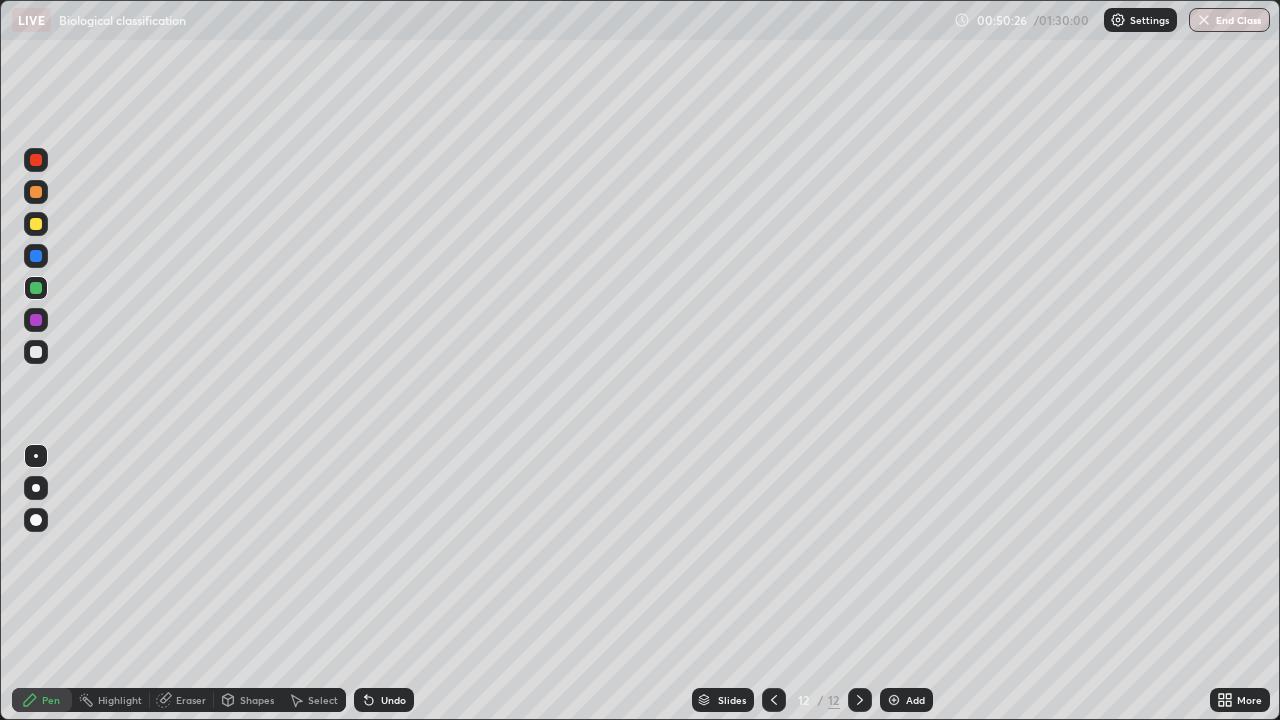 click at bounding box center [894, 700] 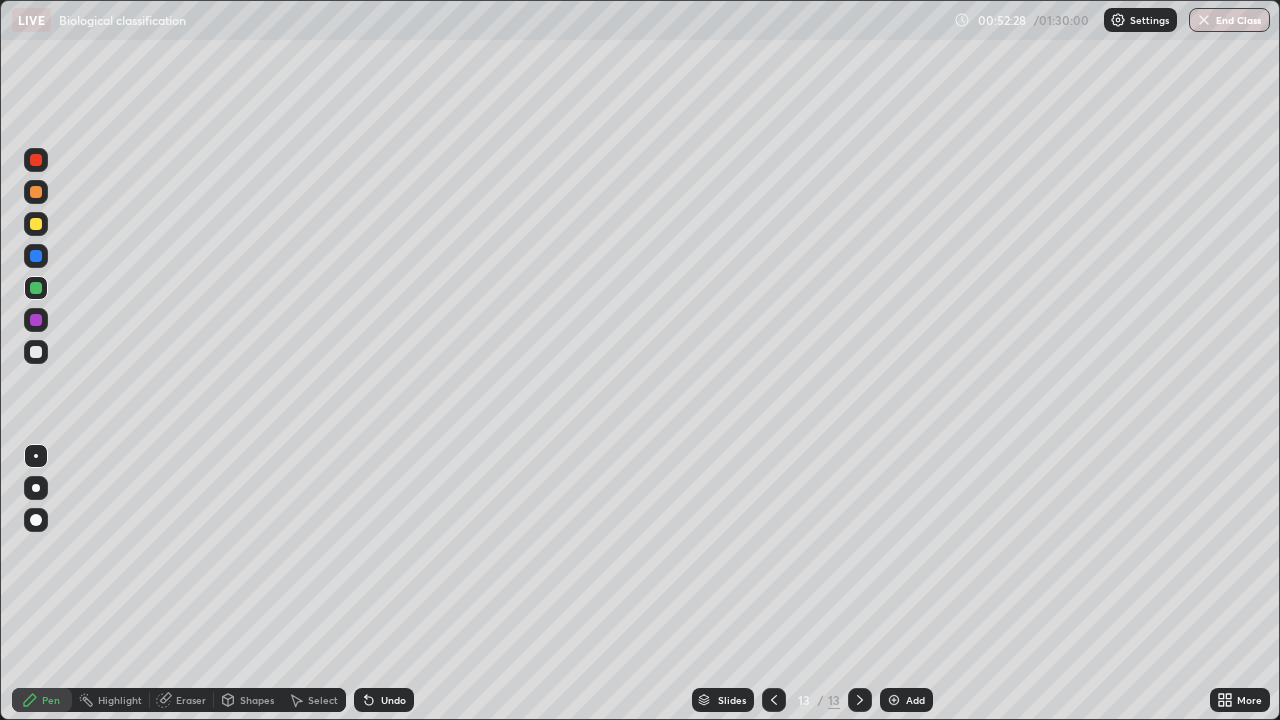 click 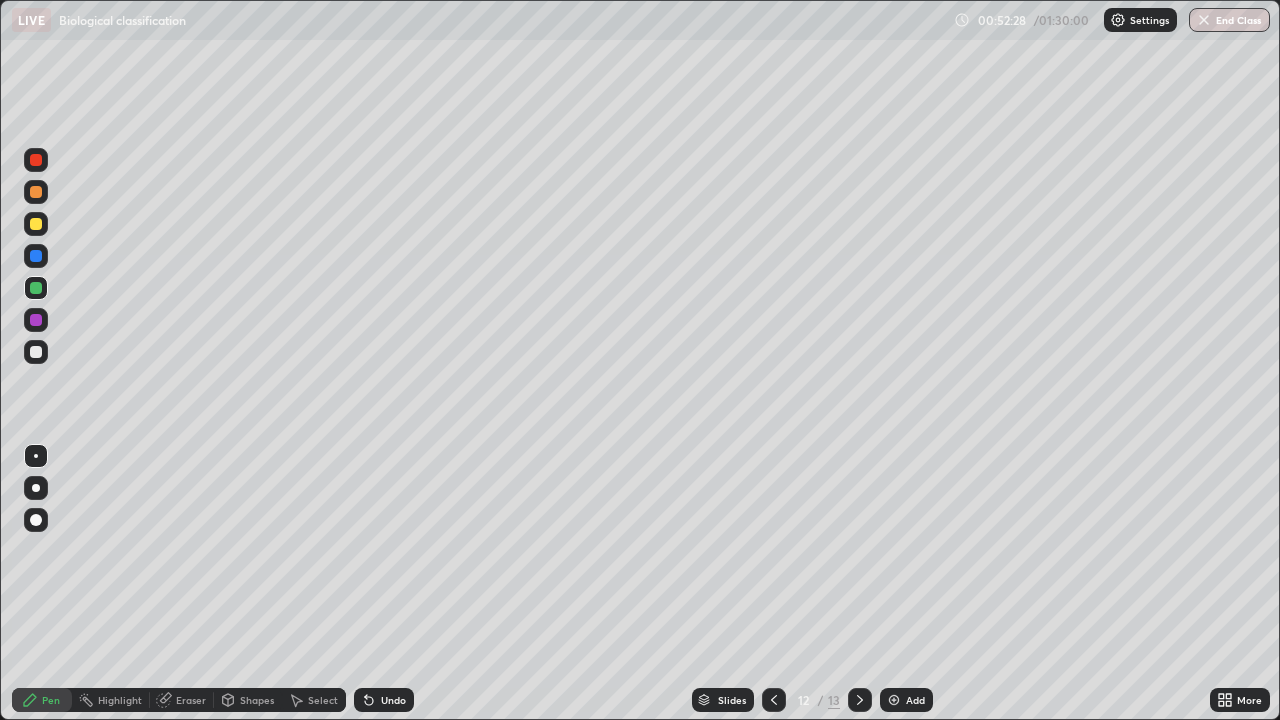 click 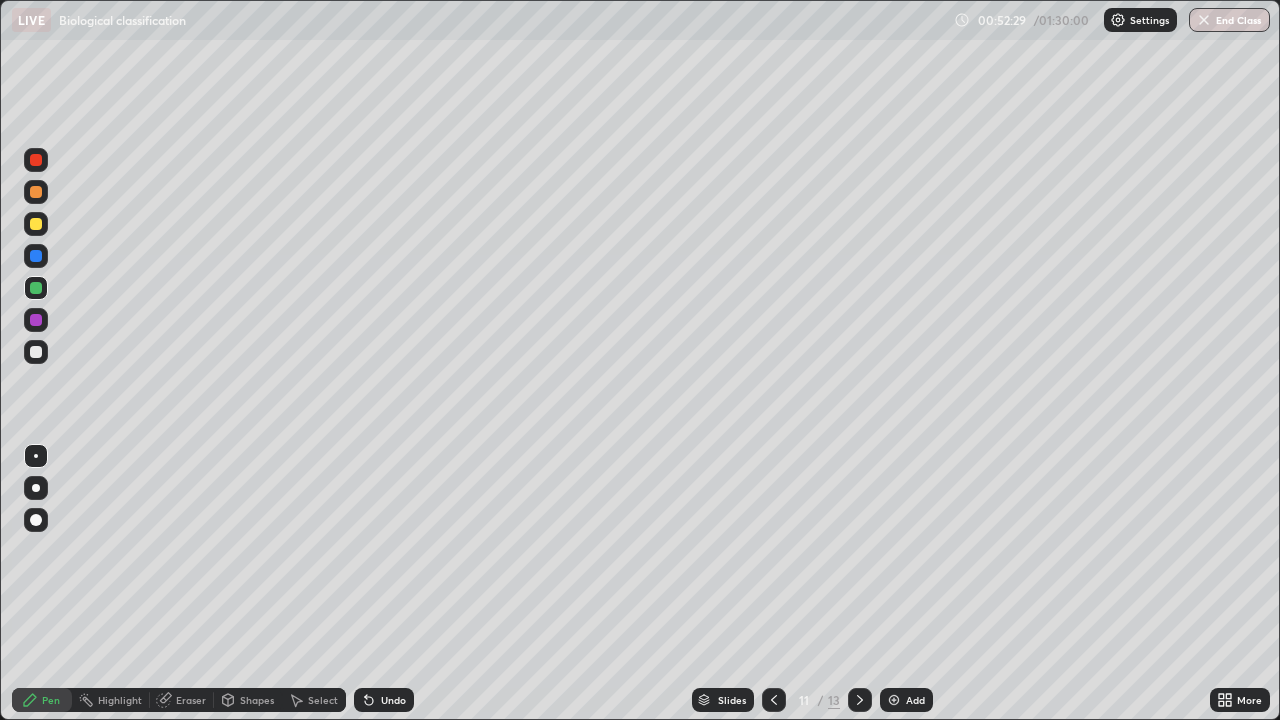 click 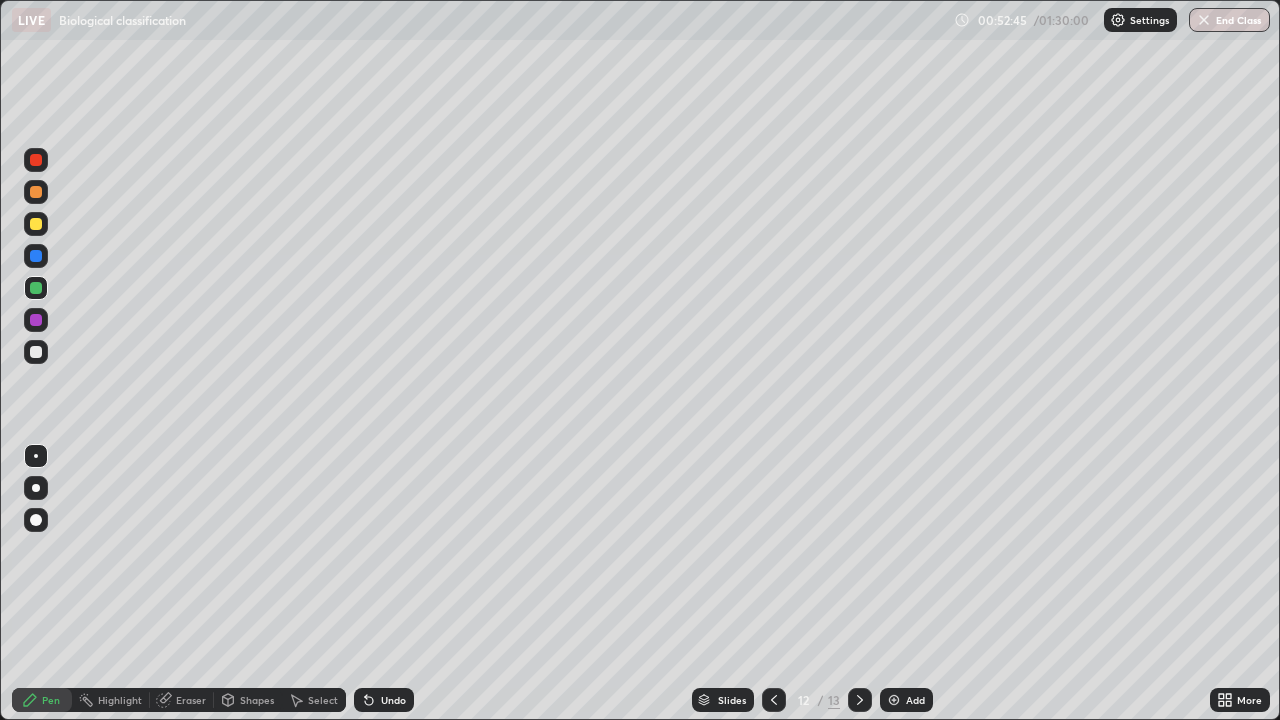 click at bounding box center [894, 700] 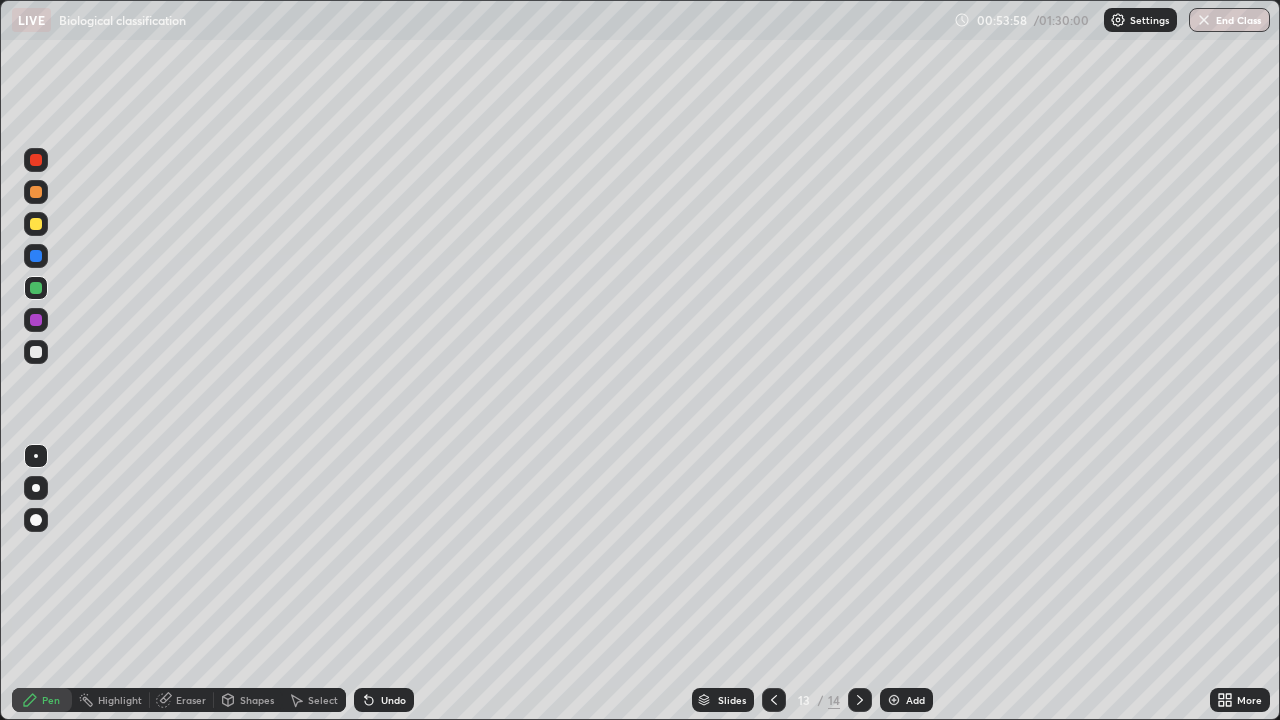 click 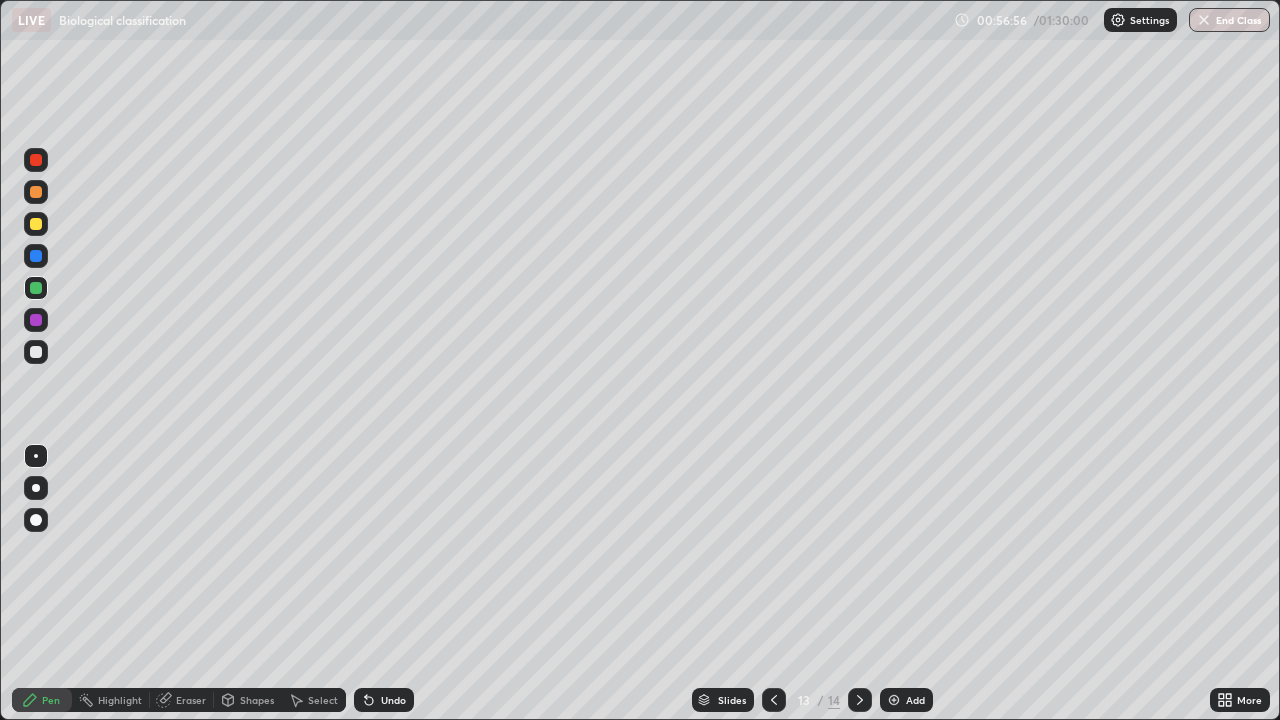 click on "Undo" at bounding box center [393, 700] 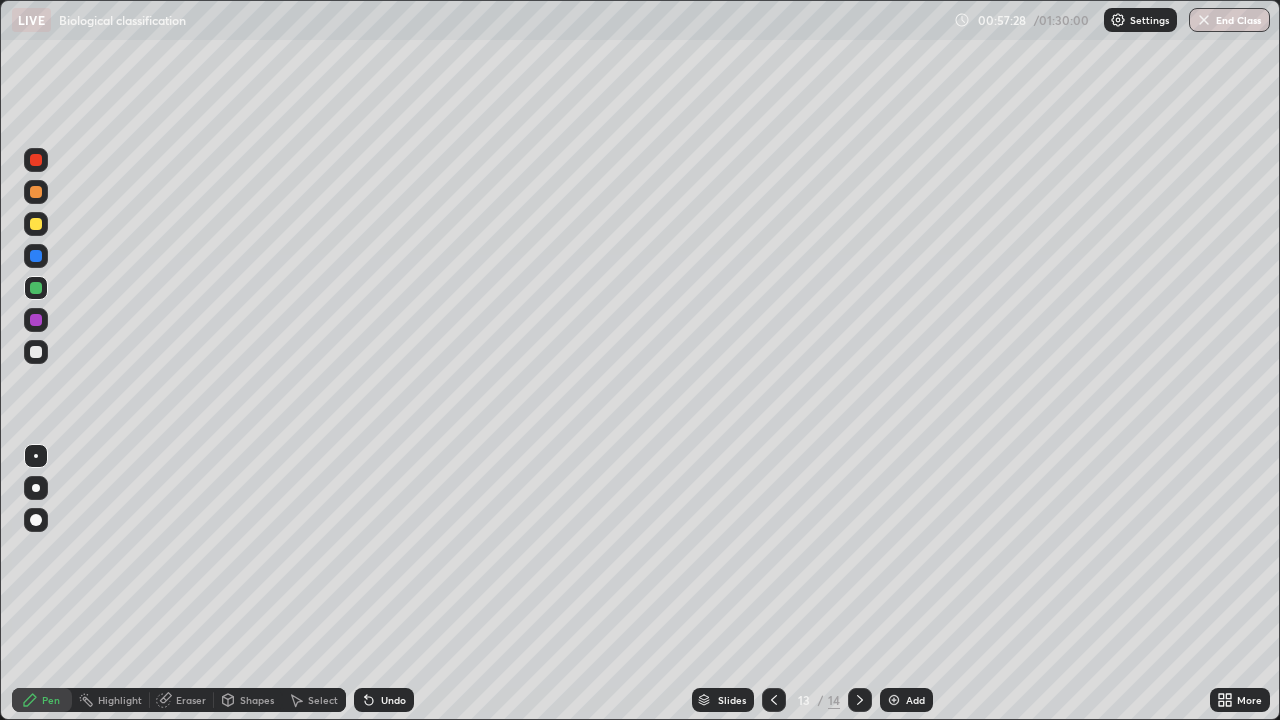 click 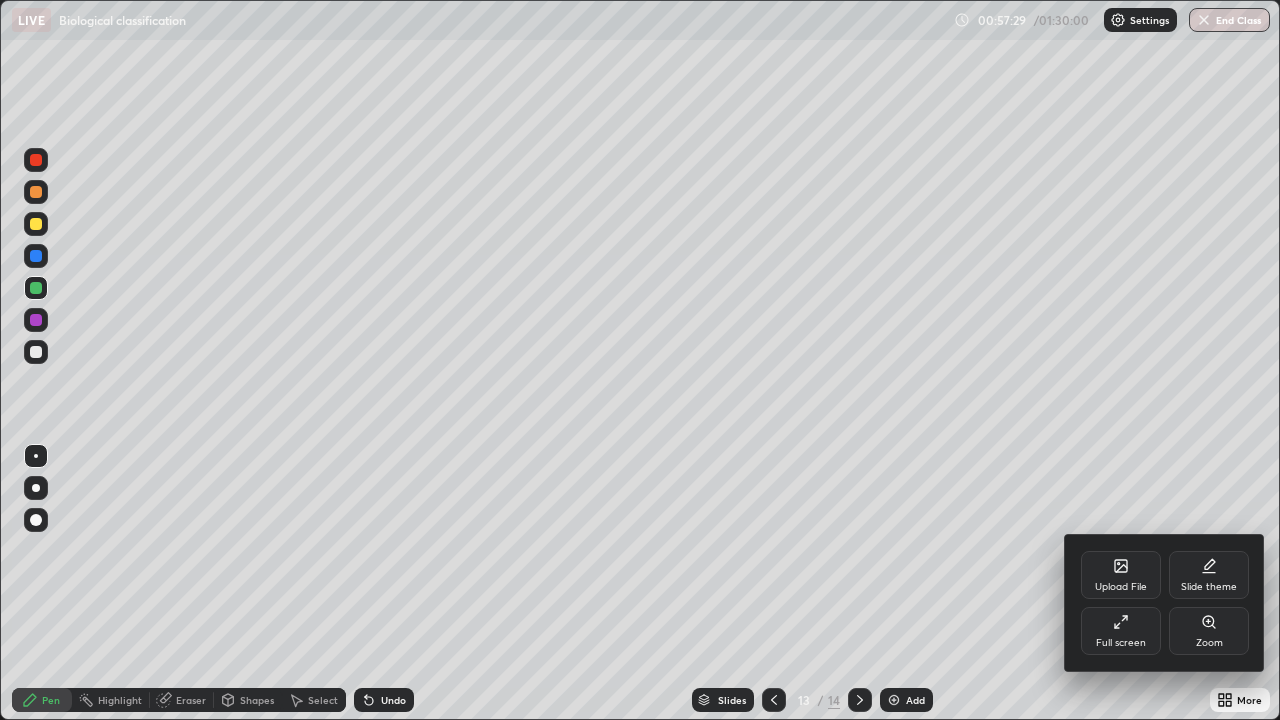click on "Full screen" at bounding box center [1121, 631] 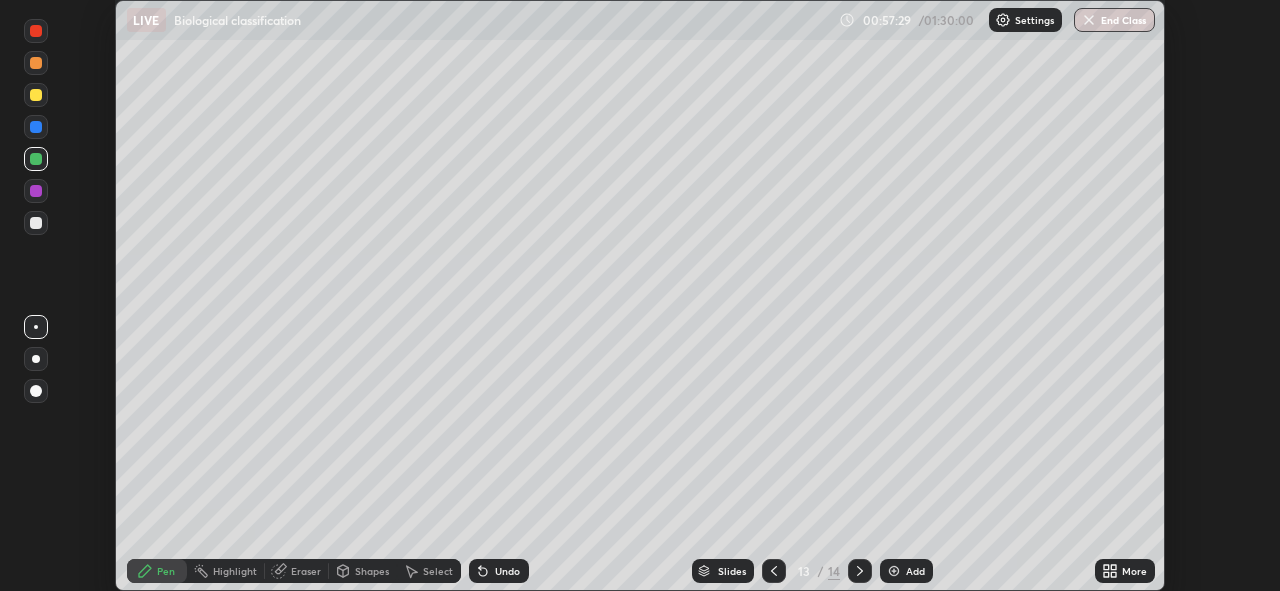 scroll, scrollTop: 591, scrollLeft: 1280, axis: both 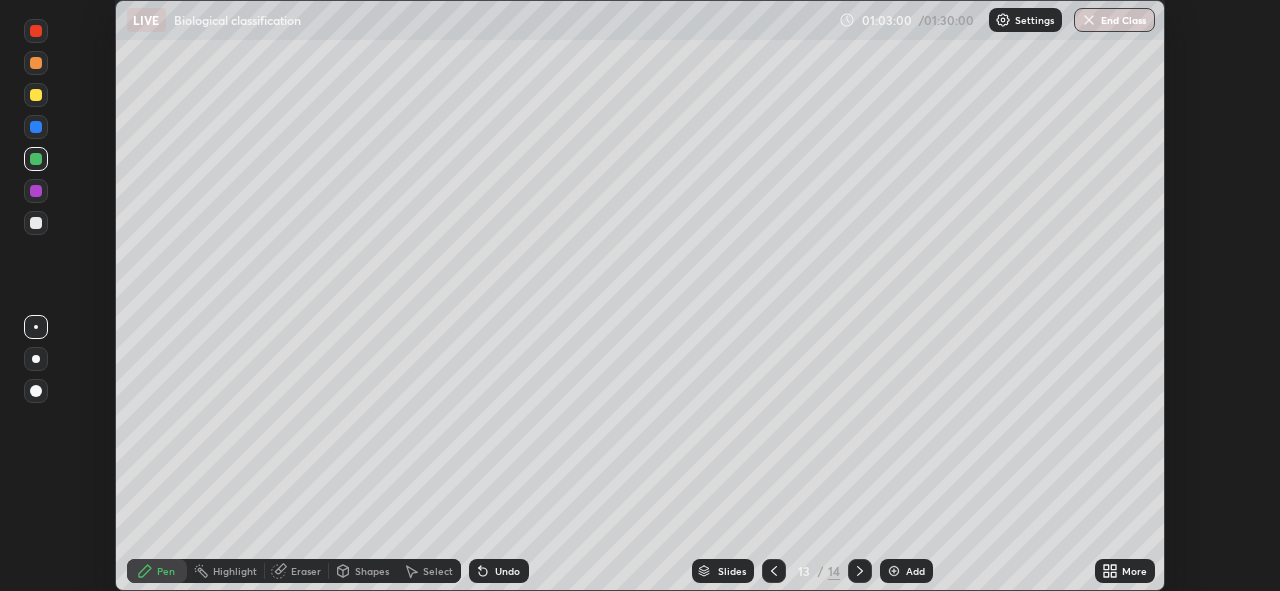 click 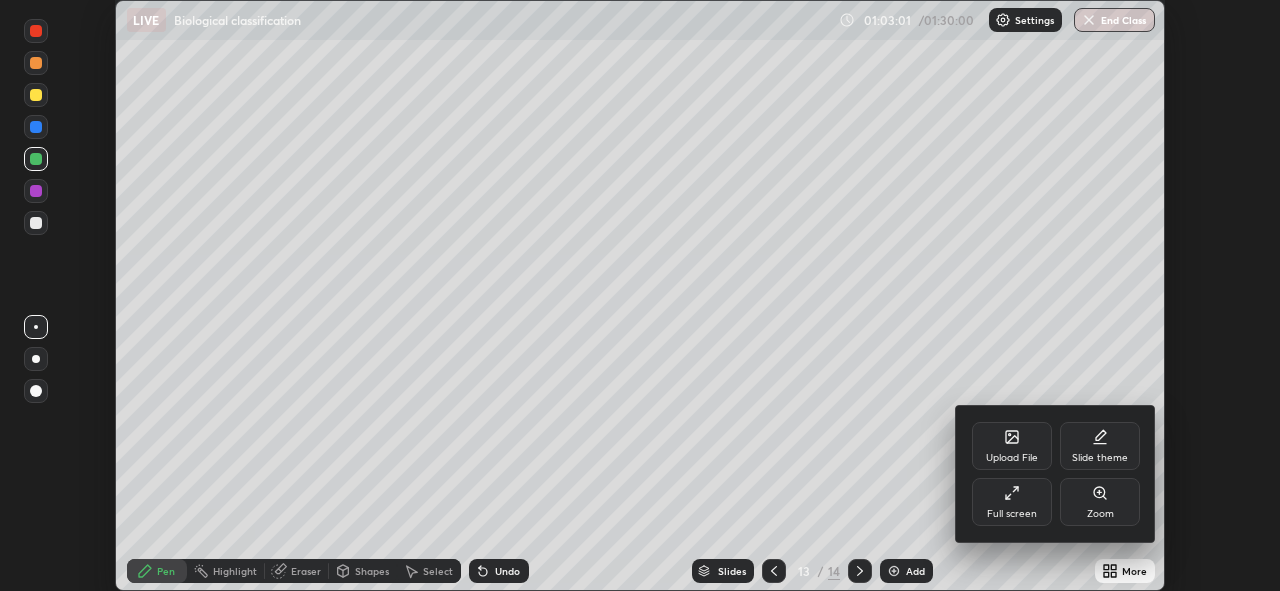 click on "Full screen" at bounding box center [1012, 502] 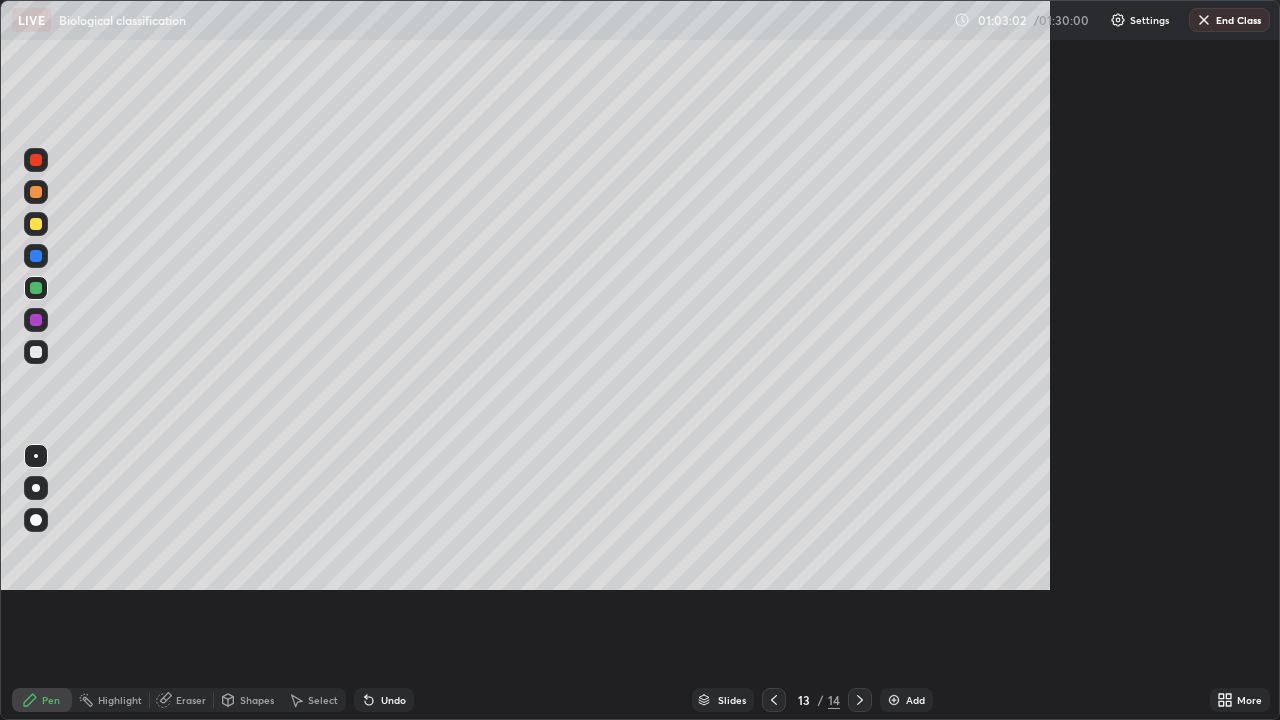scroll, scrollTop: 99280, scrollLeft: 98720, axis: both 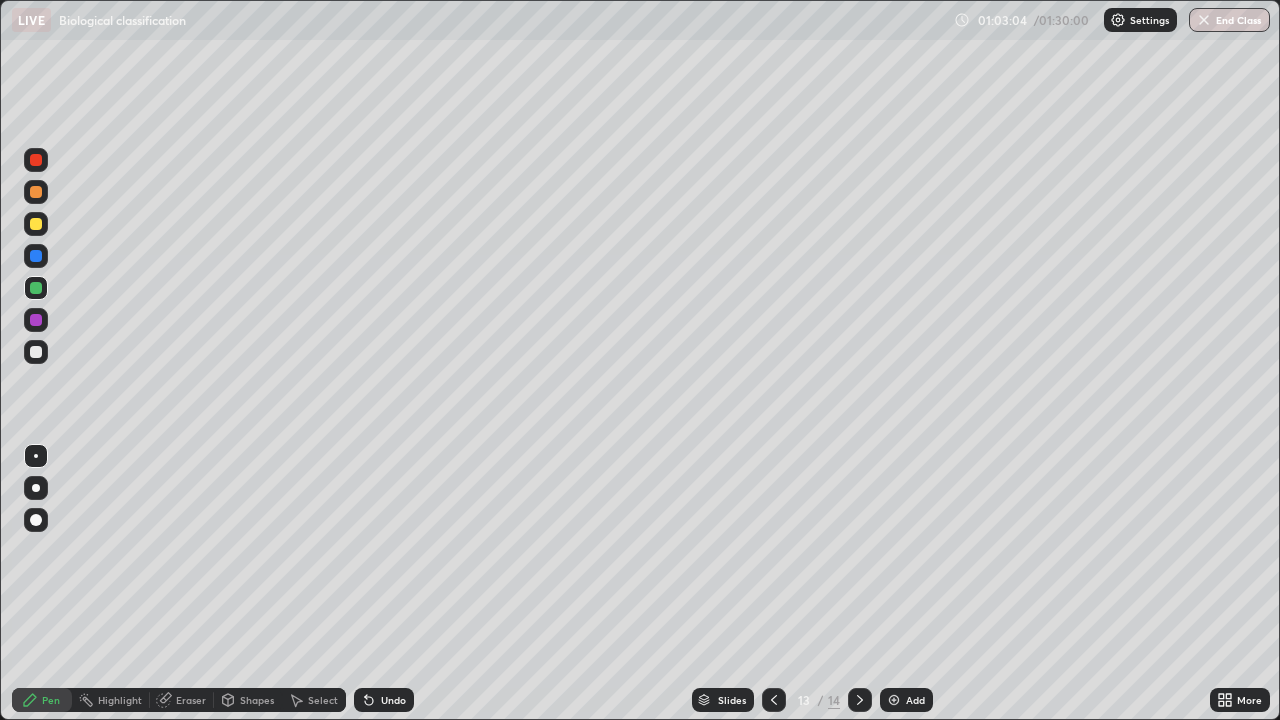 click at bounding box center [774, 700] 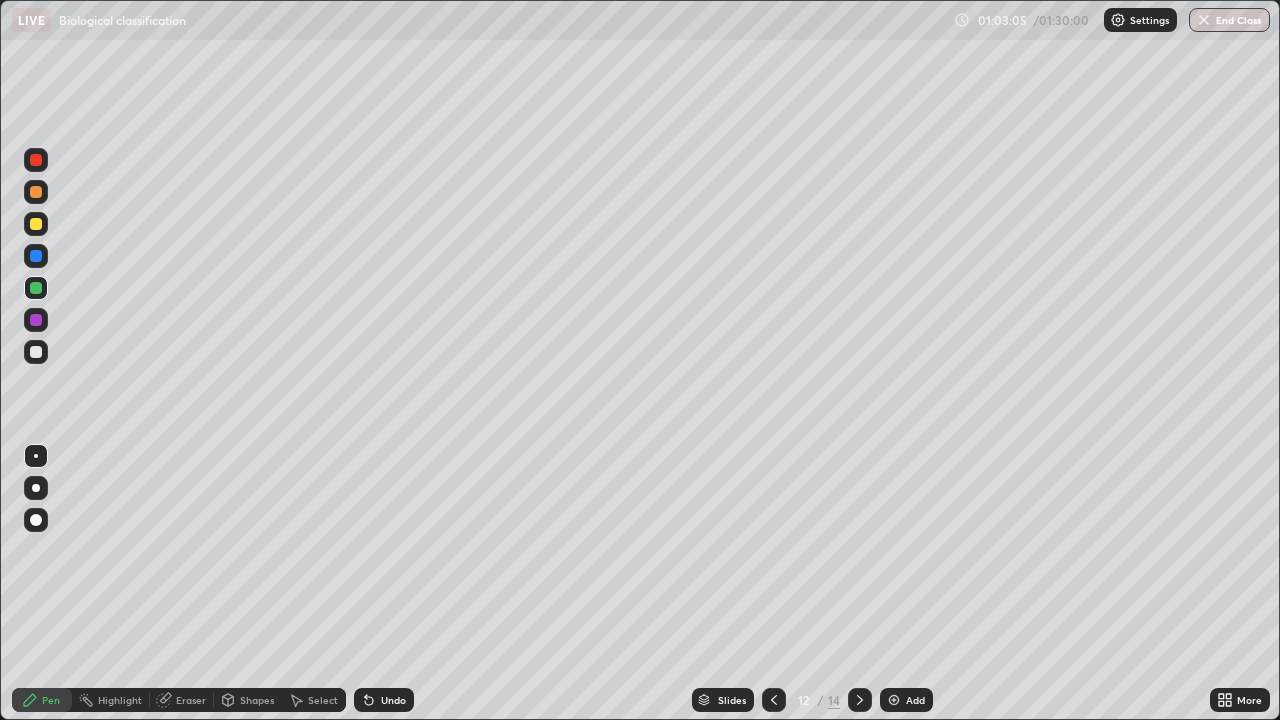click at bounding box center (774, 700) 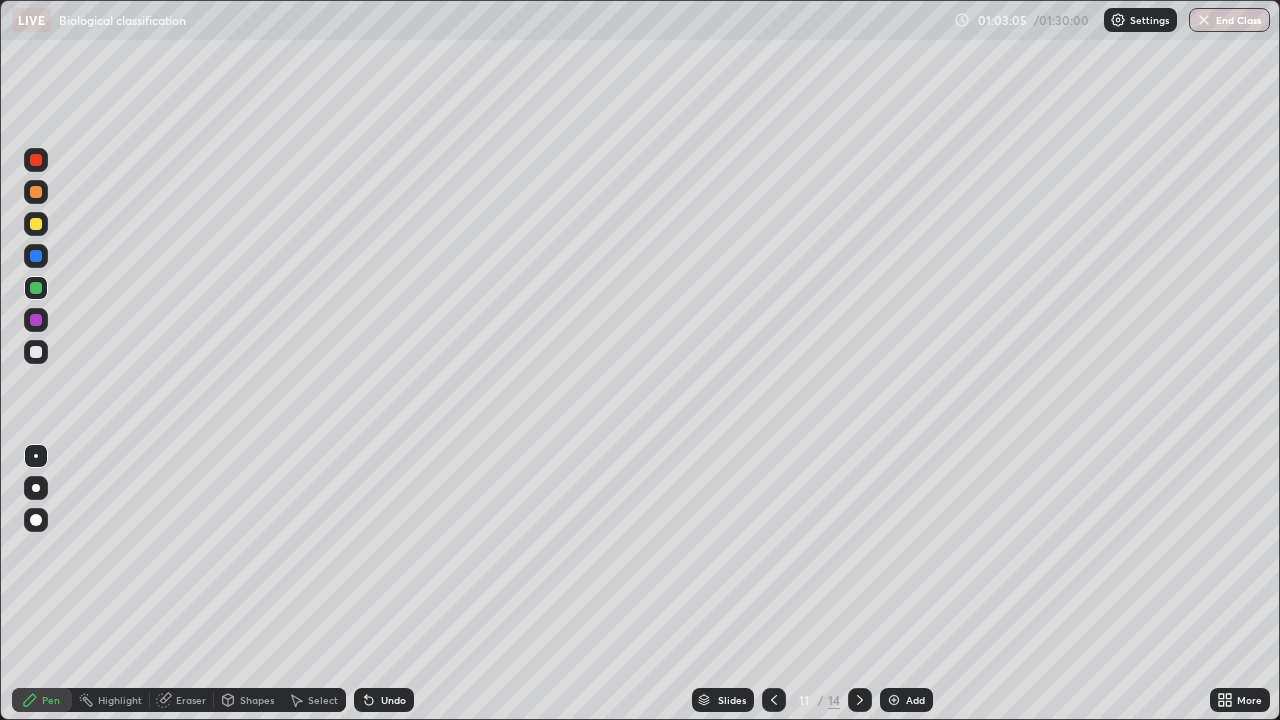 click at bounding box center [774, 700] 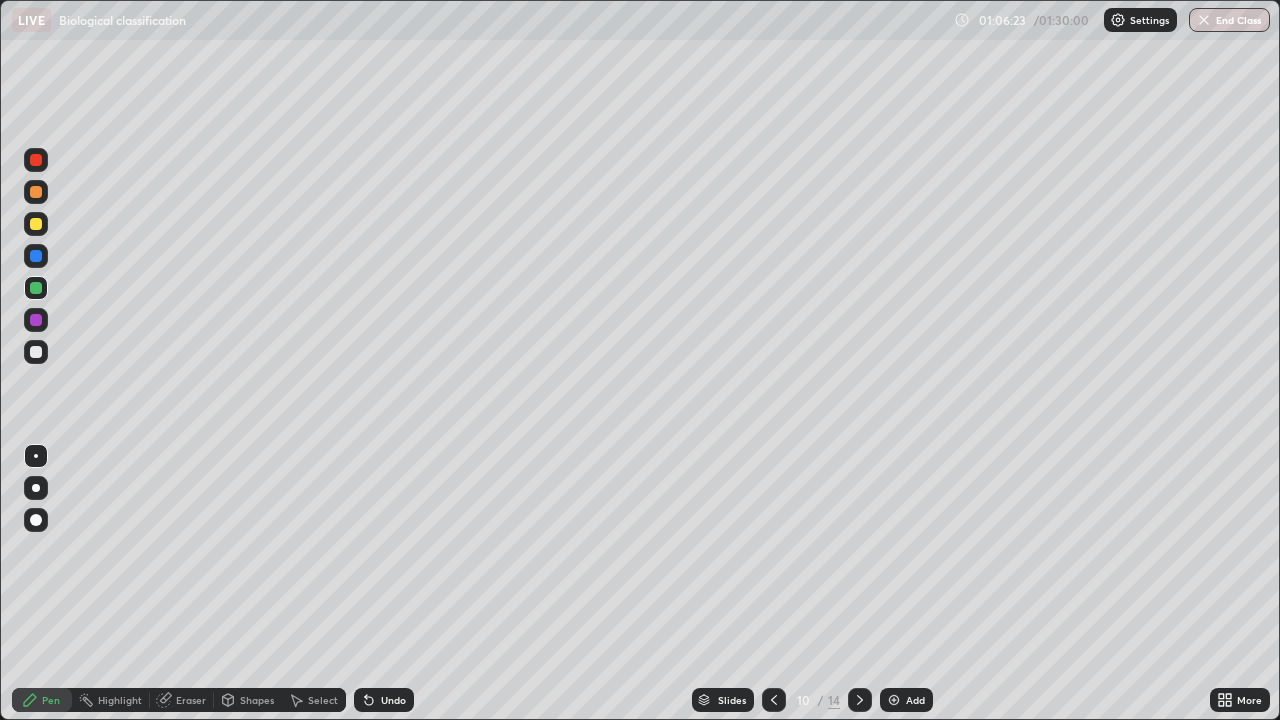 click at bounding box center (894, 700) 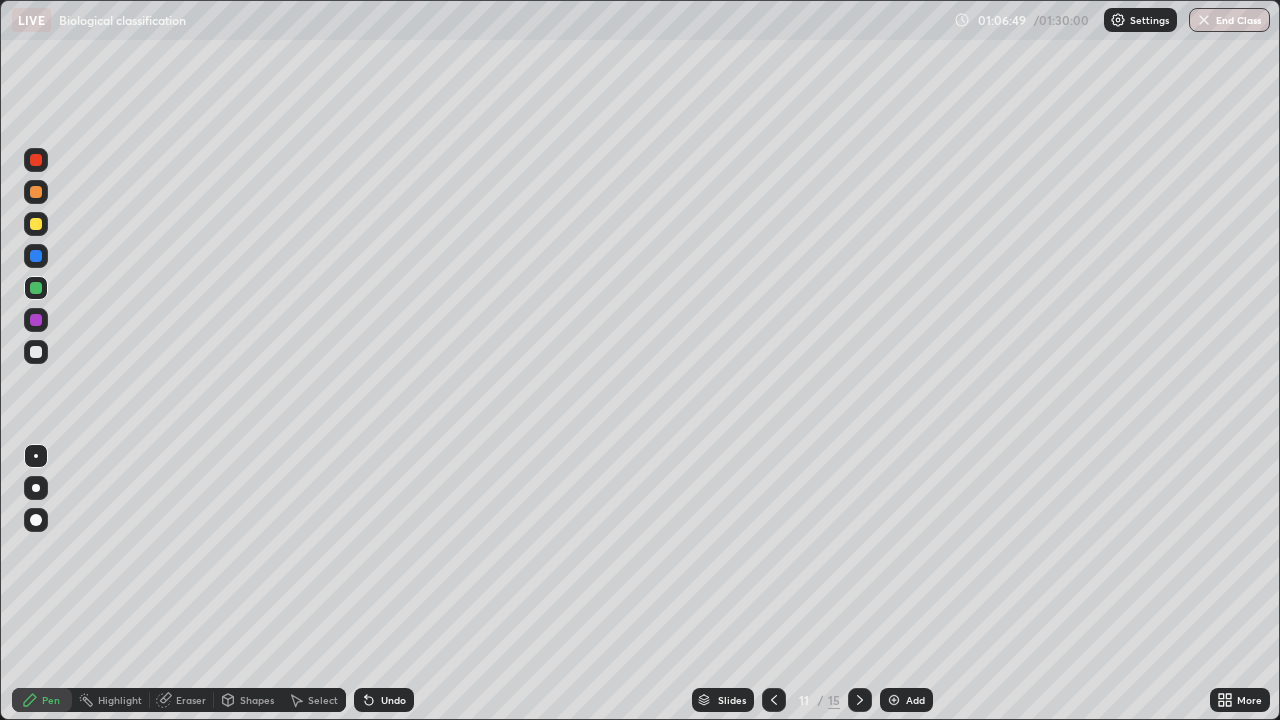 click at bounding box center (36, 224) 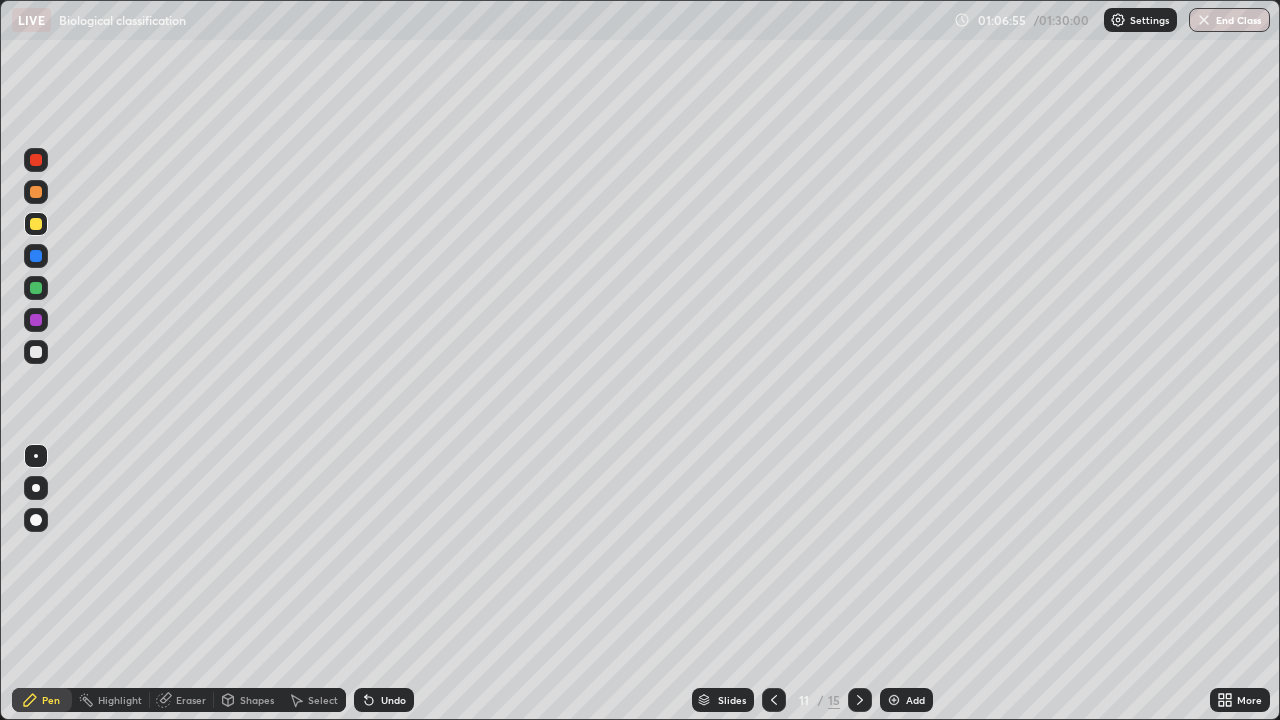 click at bounding box center [36, 160] 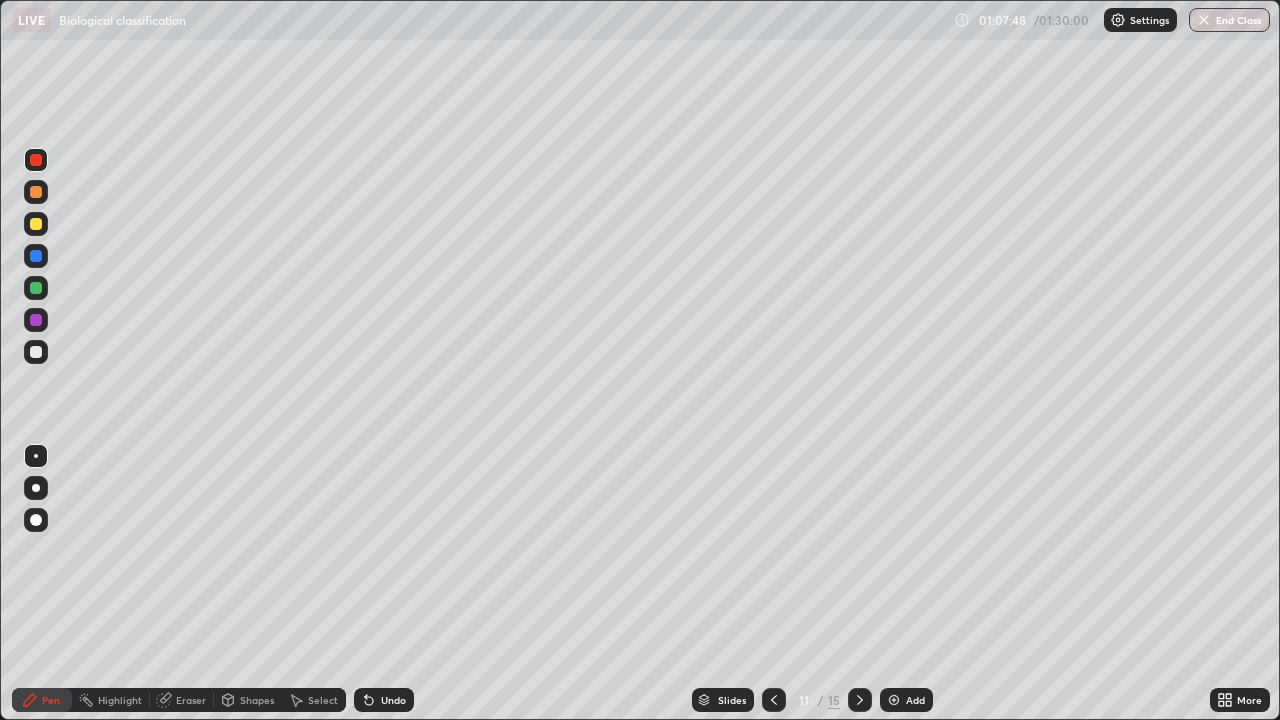 click at bounding box center [894, 700] 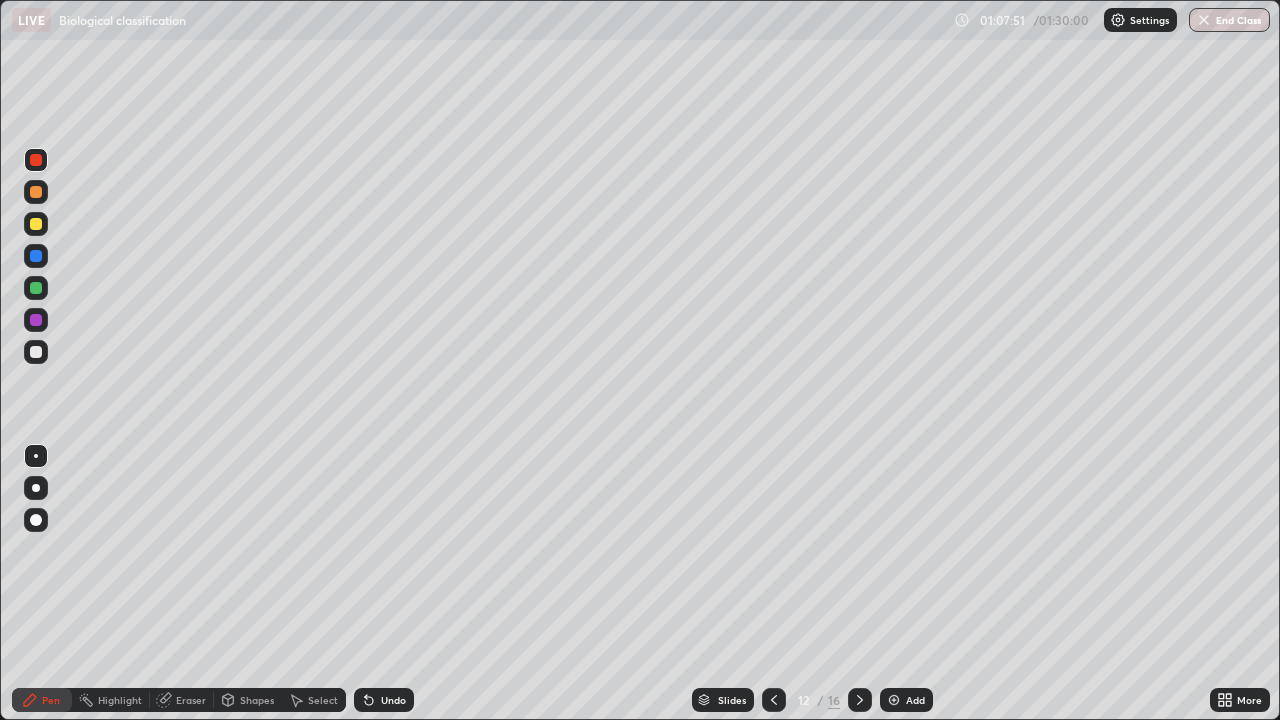 click at bounding box center [36, 288] 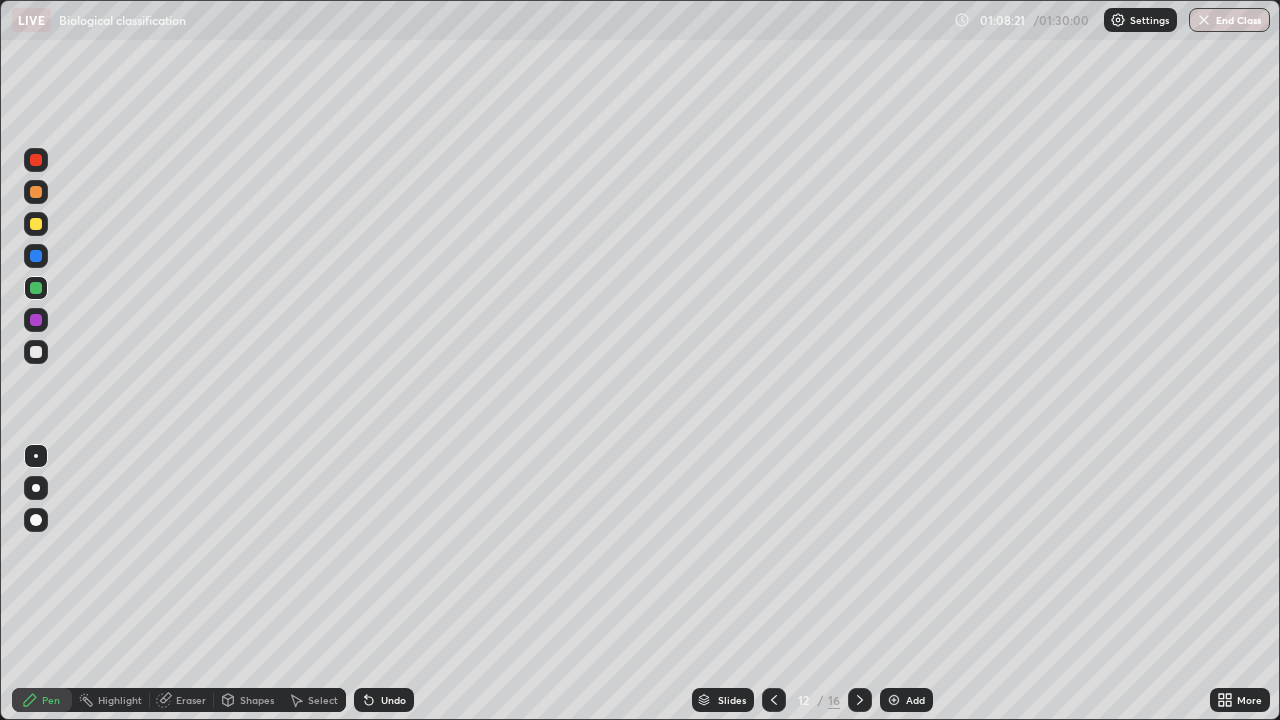 click at bounding box center [36, 352] 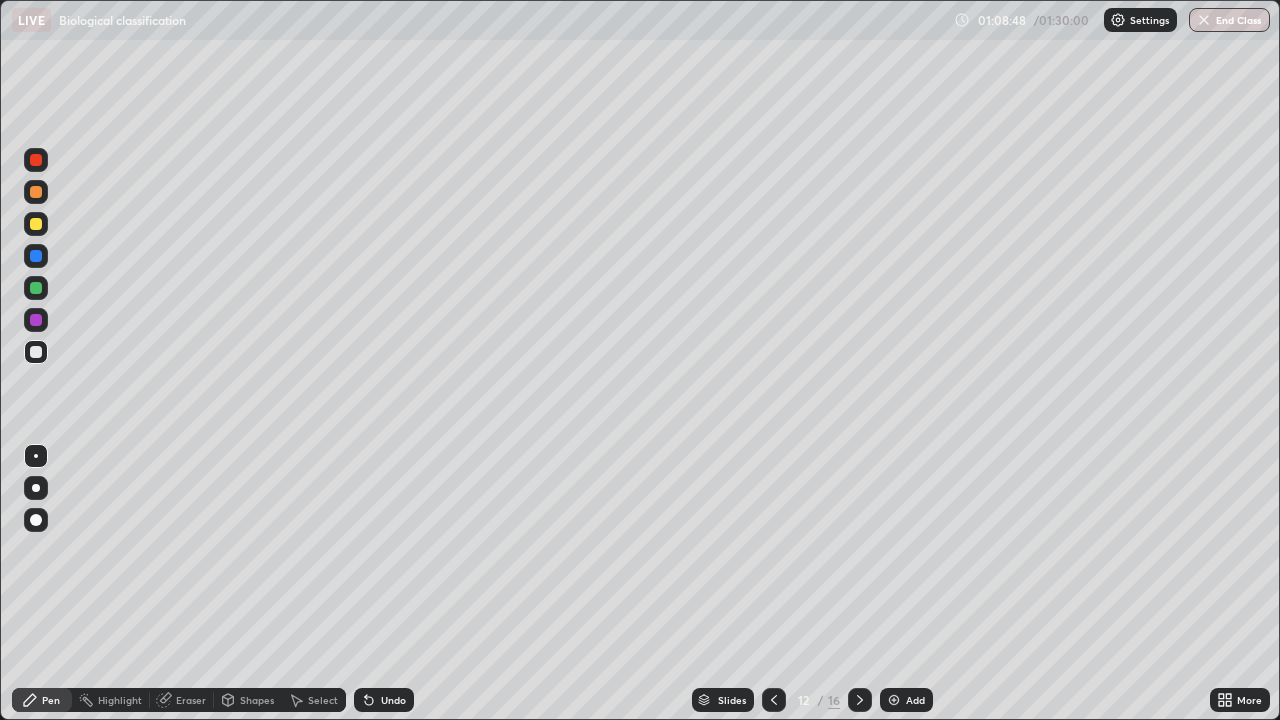 click at bounding box center (36, 192) 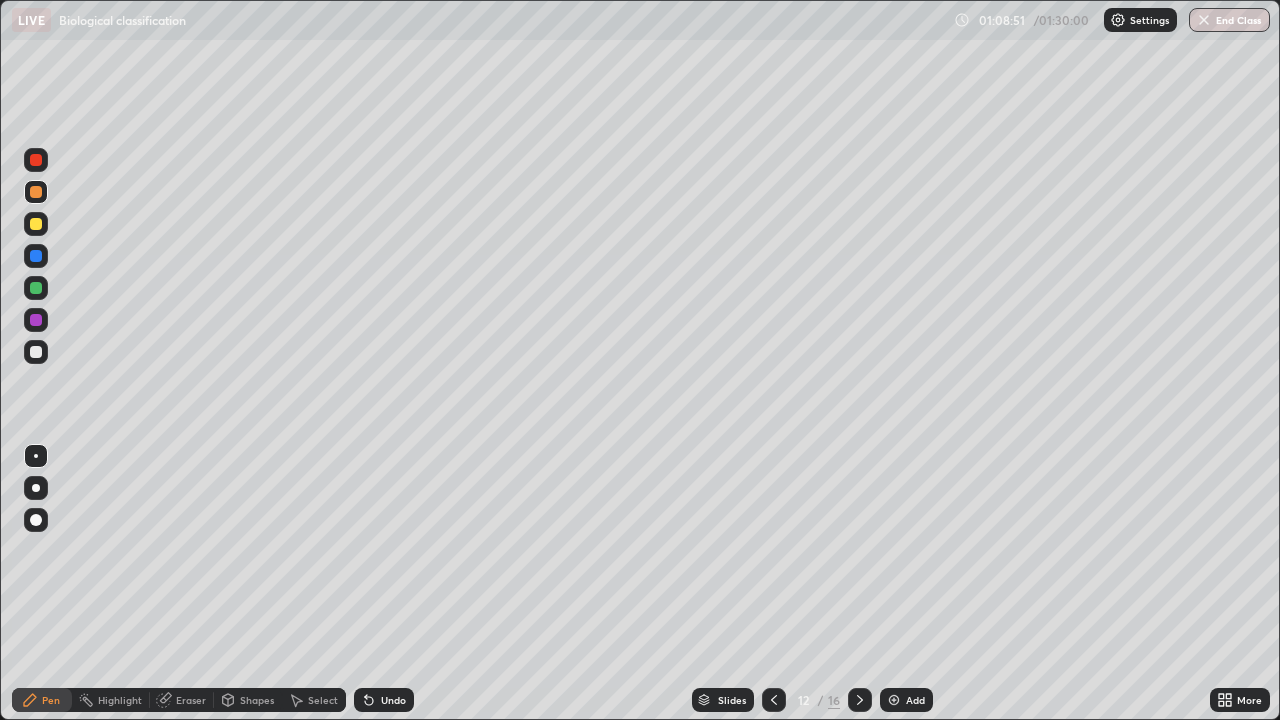 click at bounding box center [36, 192] 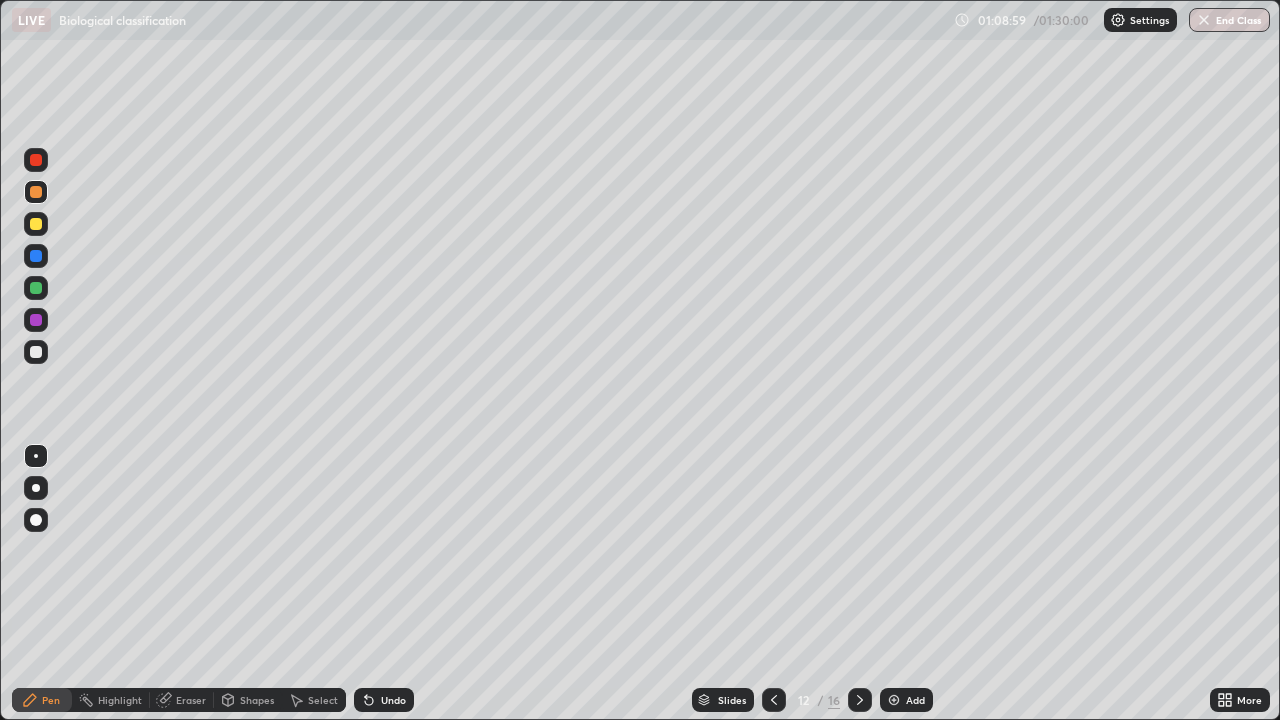 click at bounding box center (36, 224) 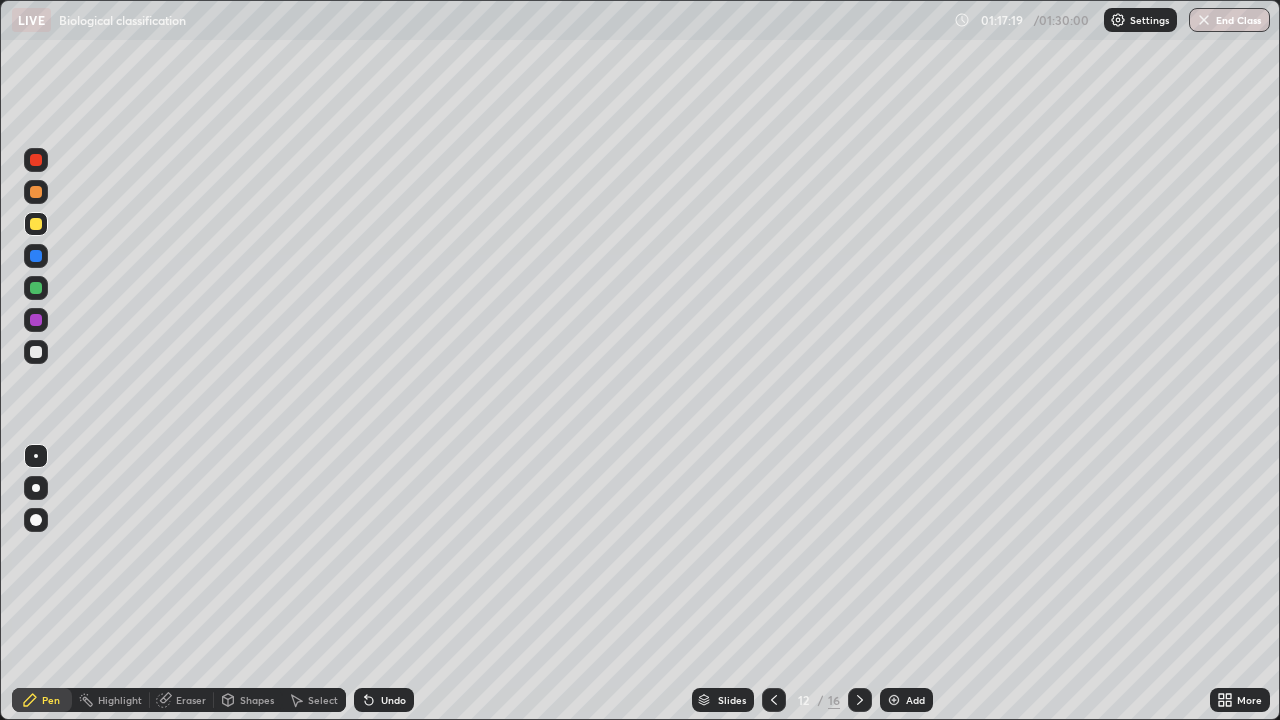 click 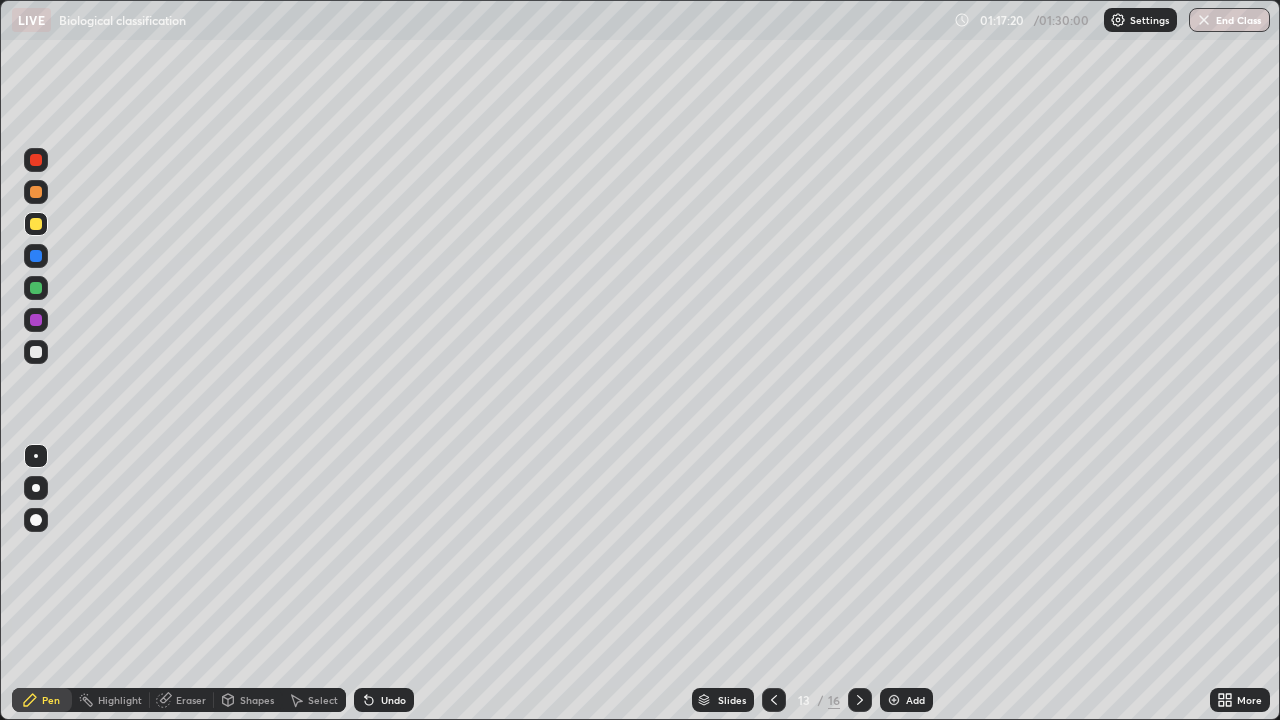 click 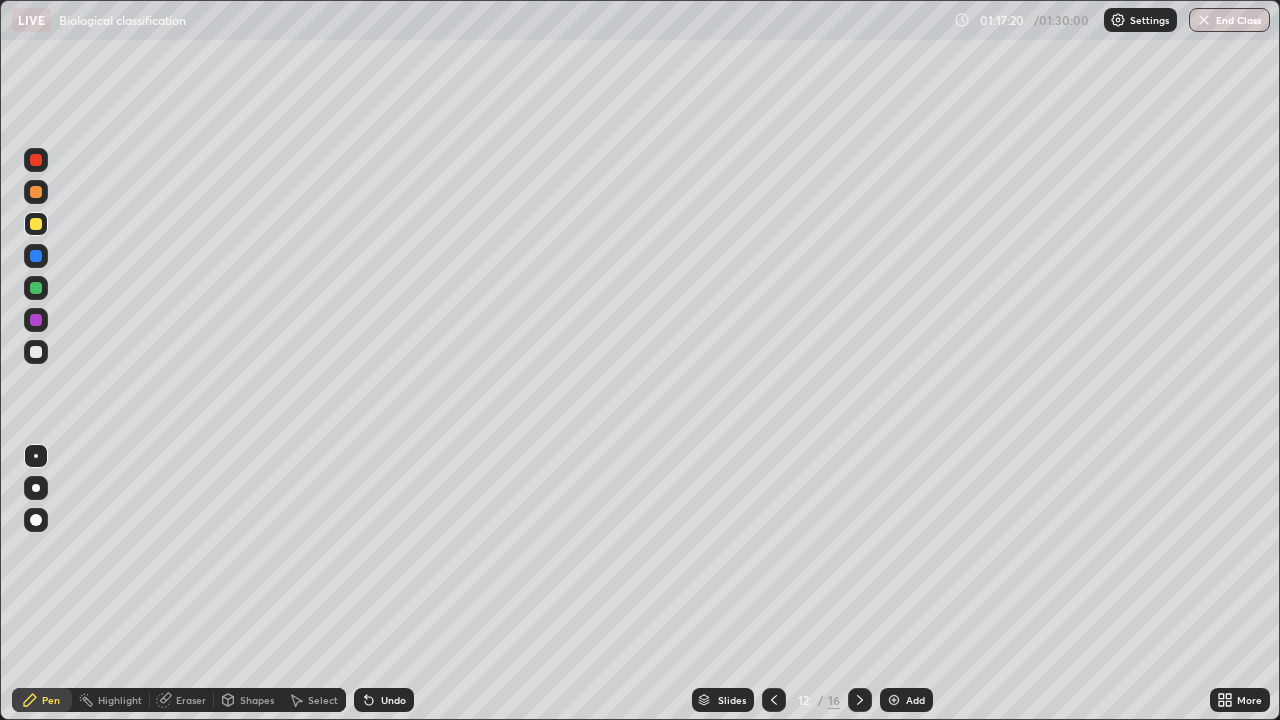 click 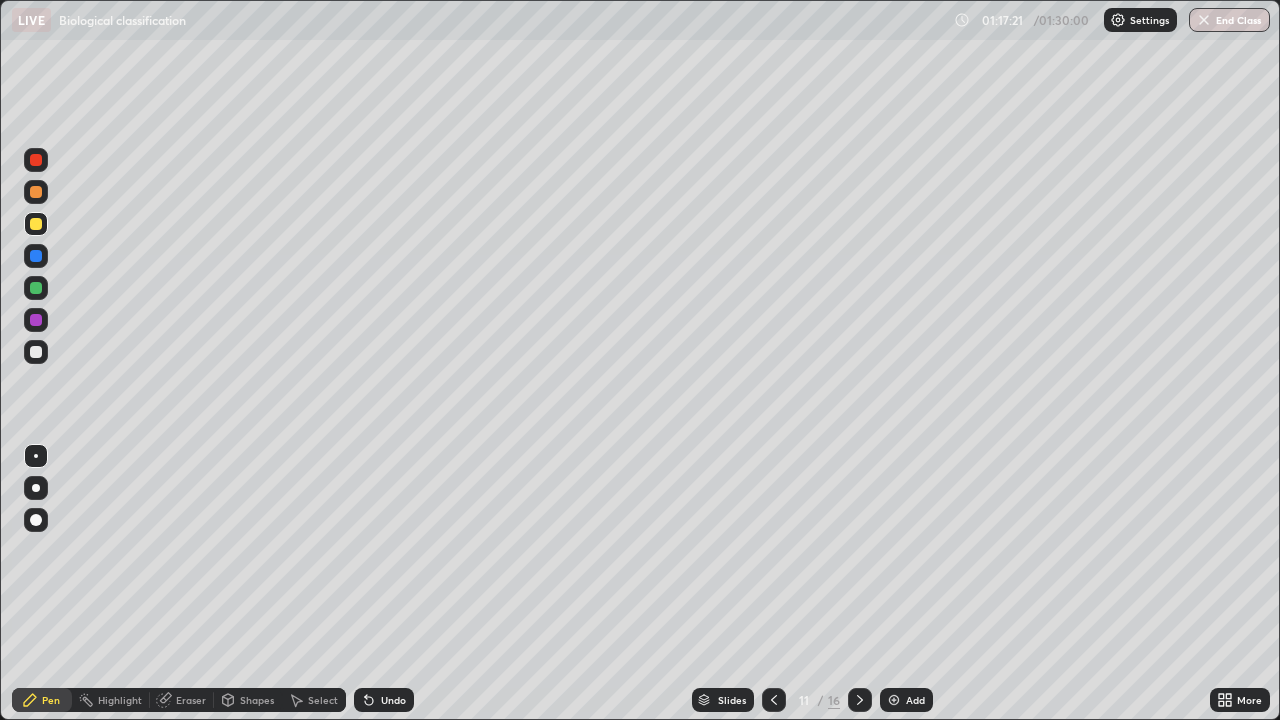 click 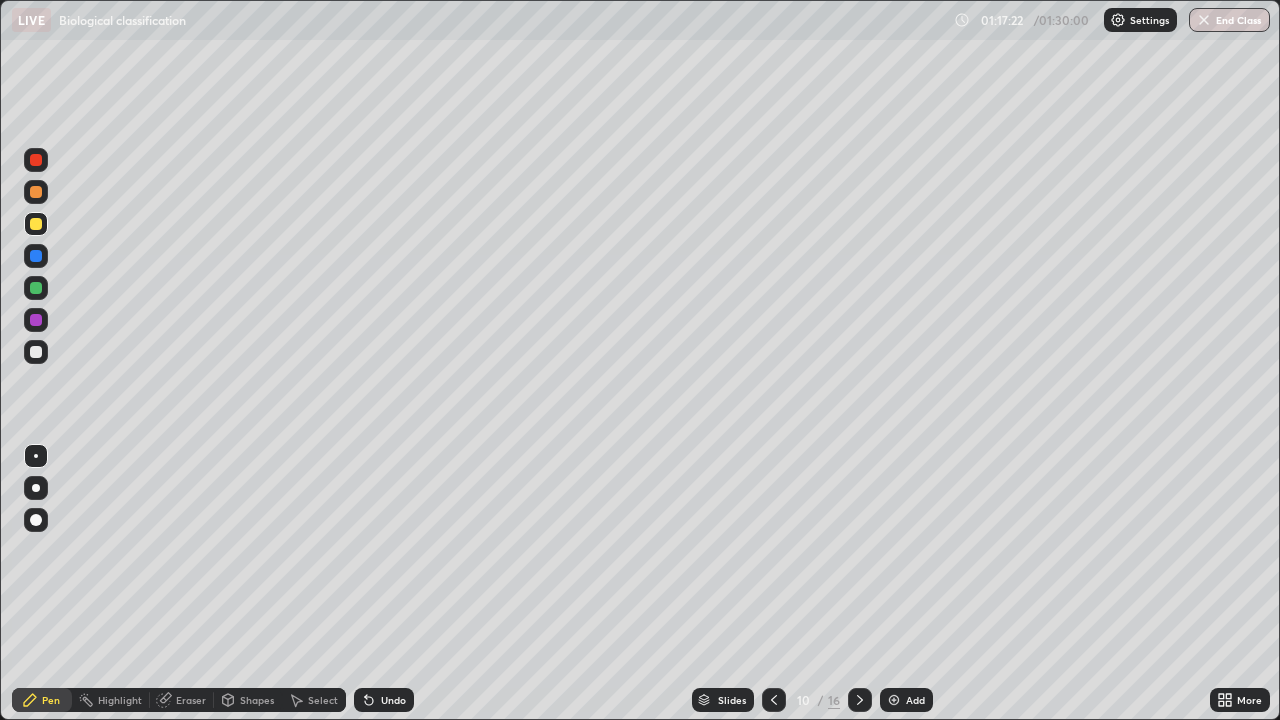 click 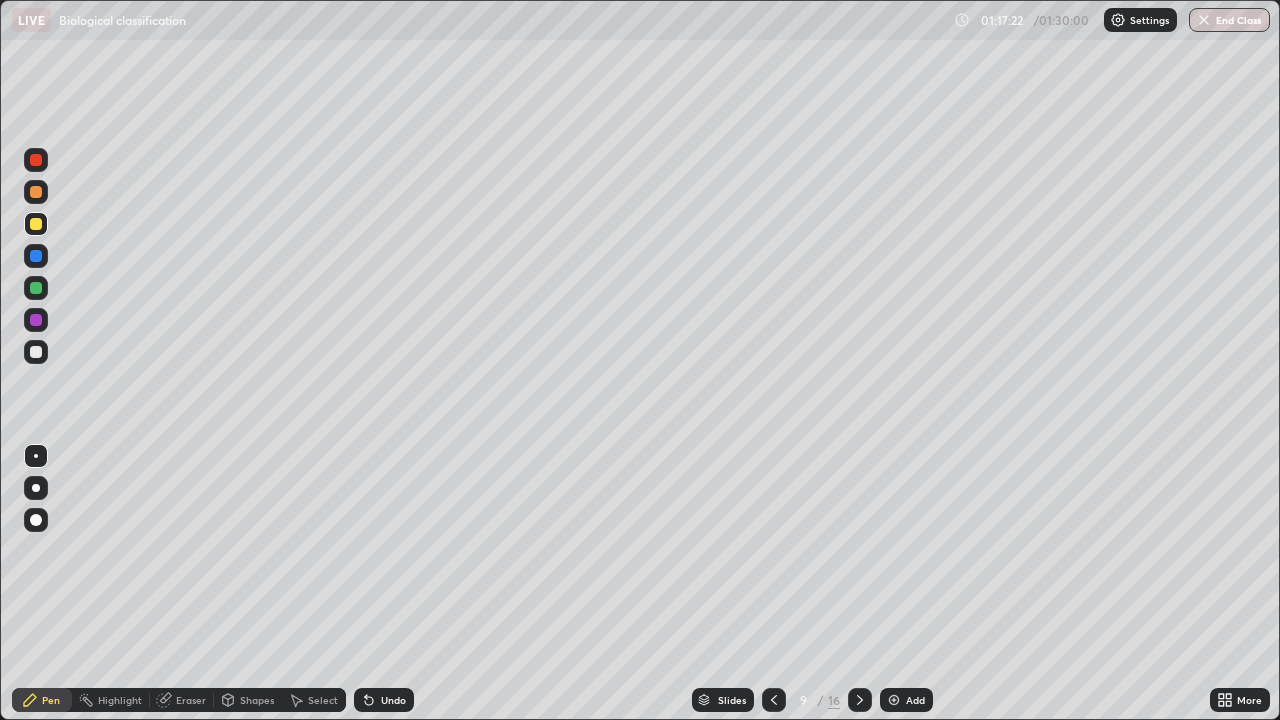 click at bounding box center (860, 700) 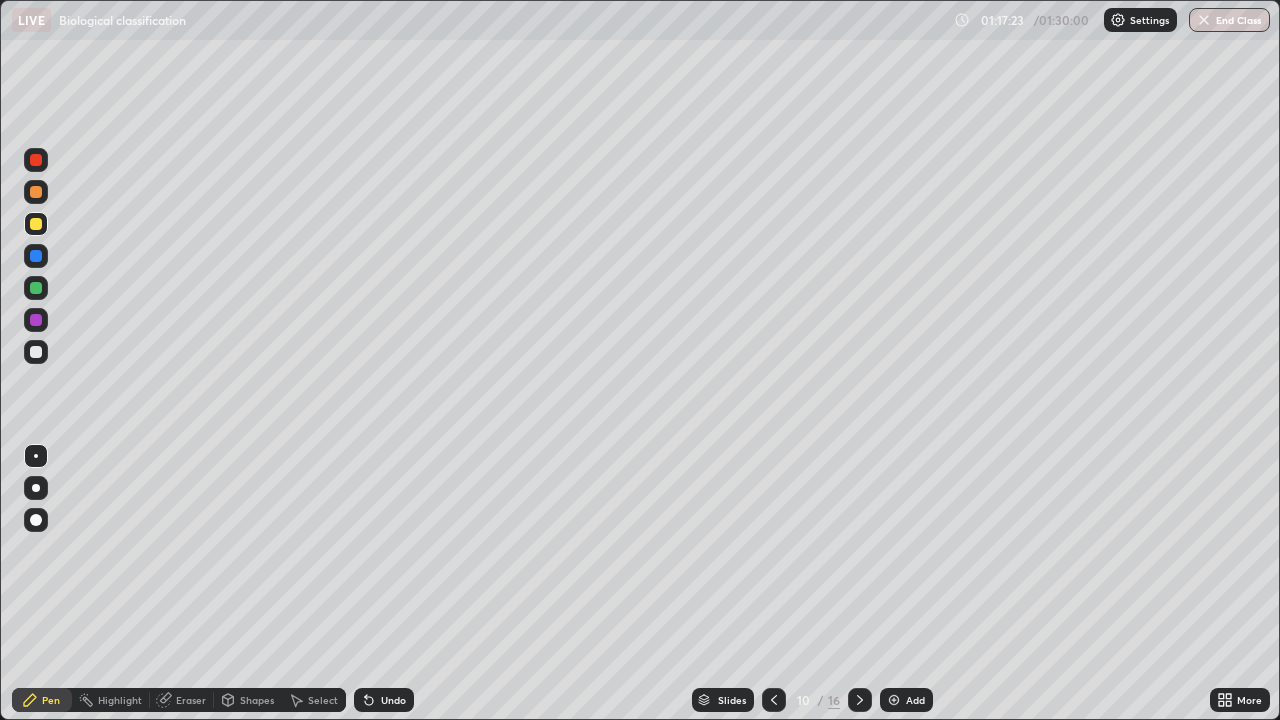 click 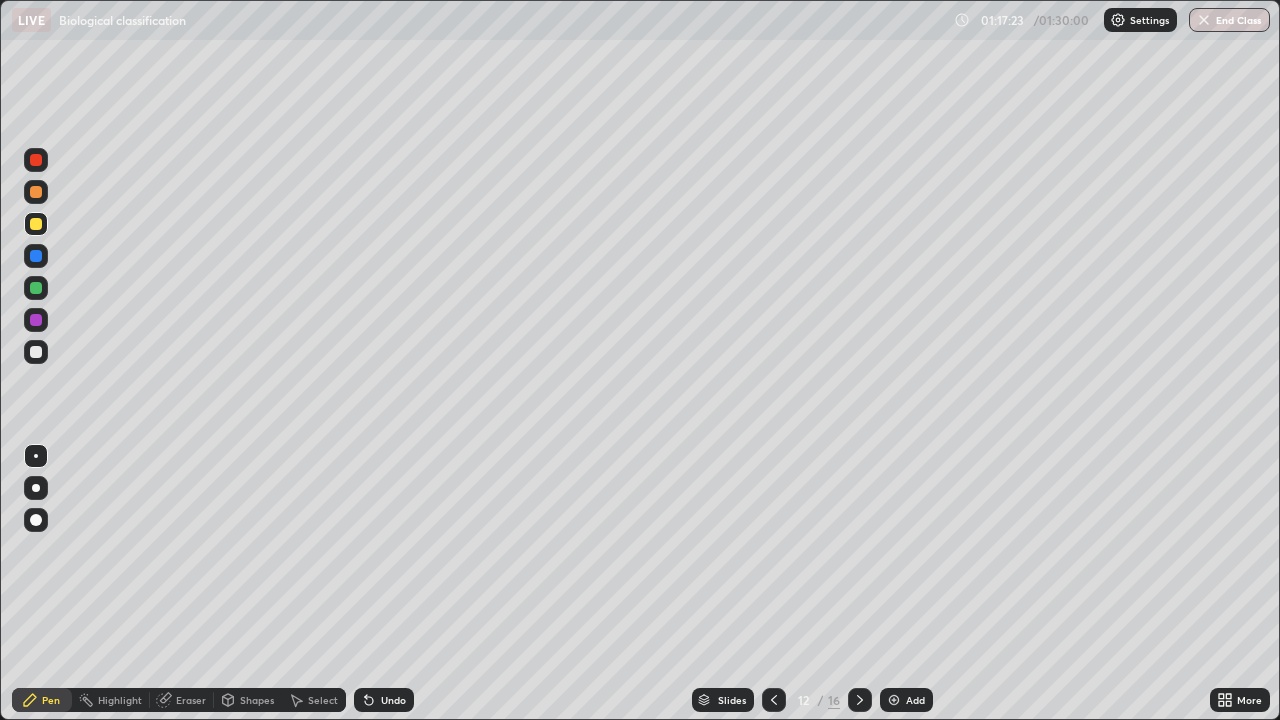 click 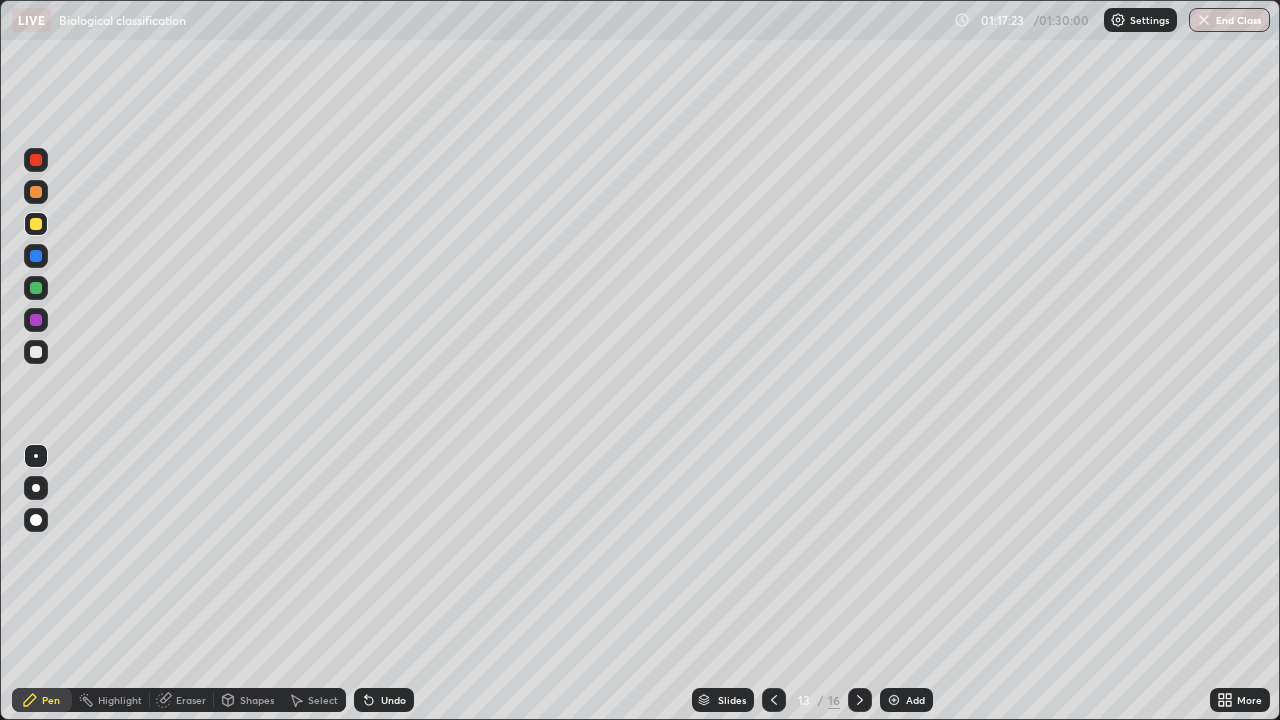 click 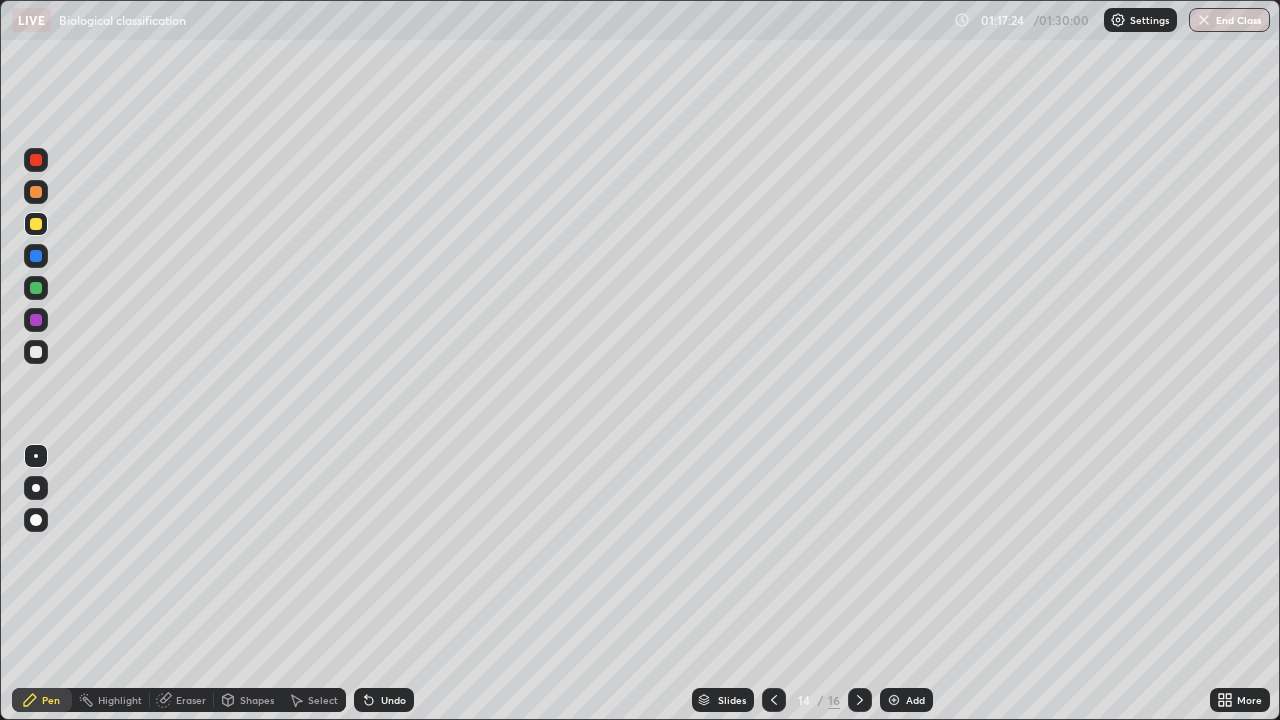 click 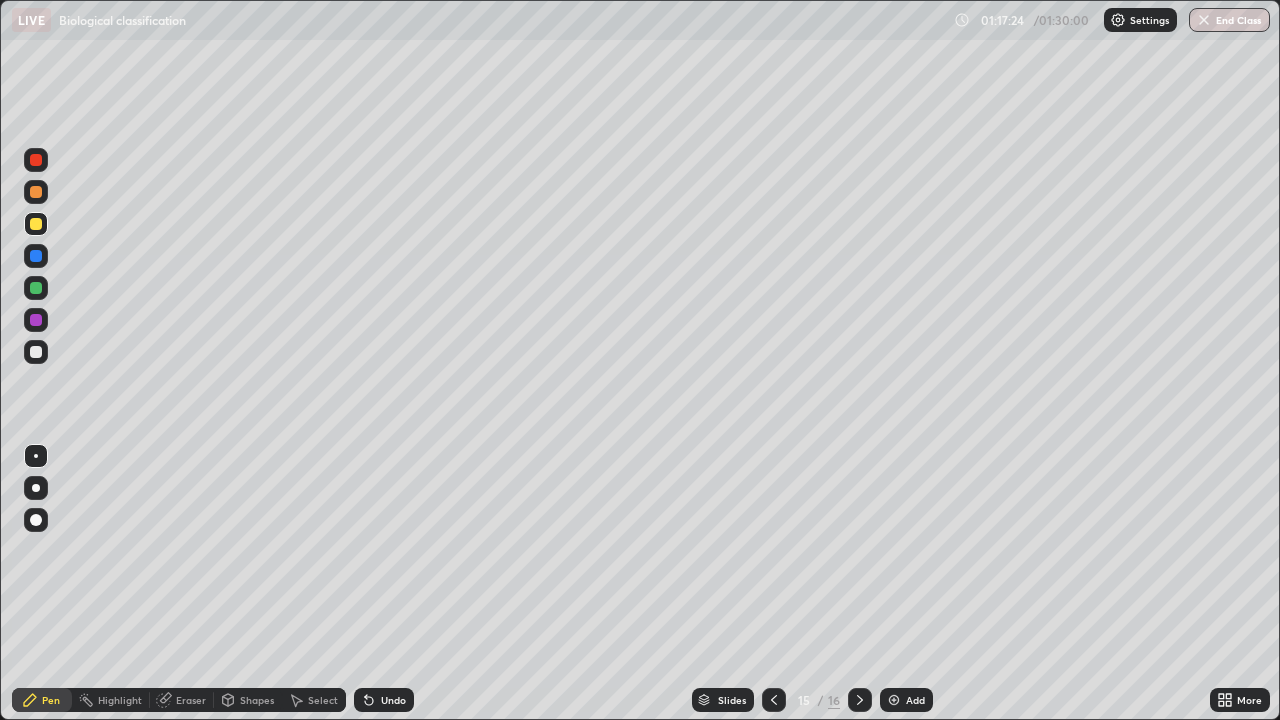 click 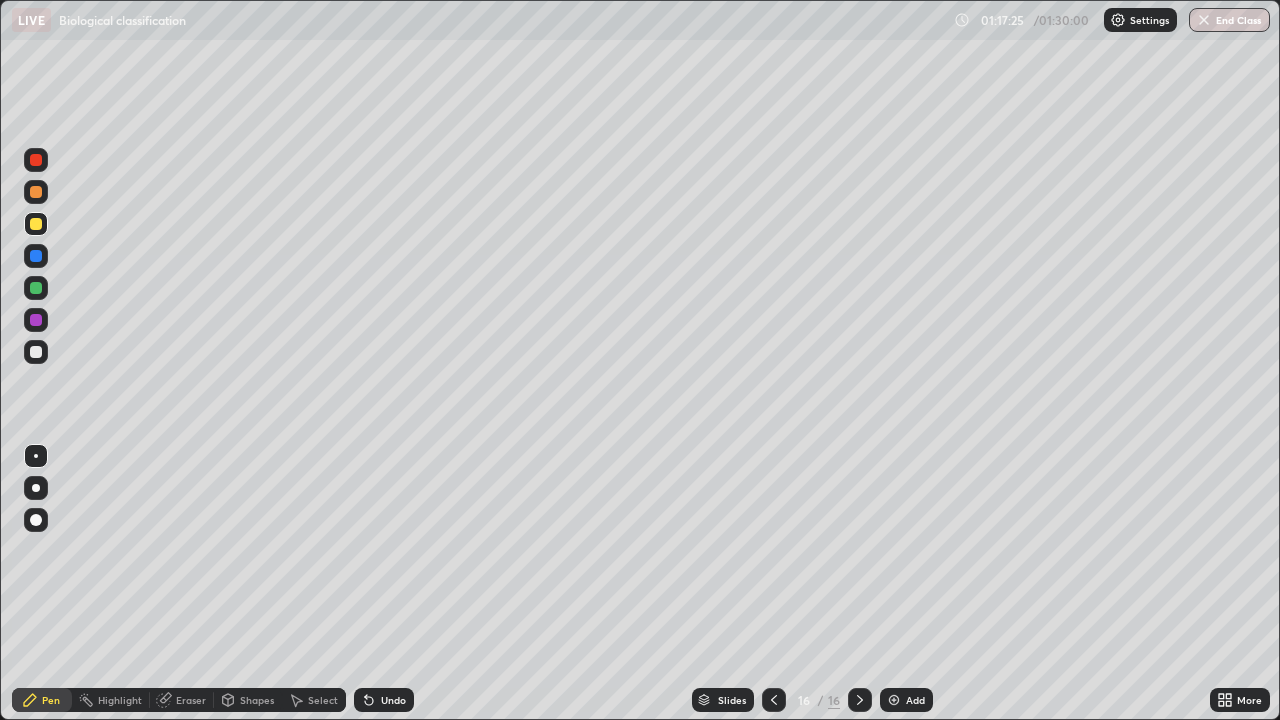 click 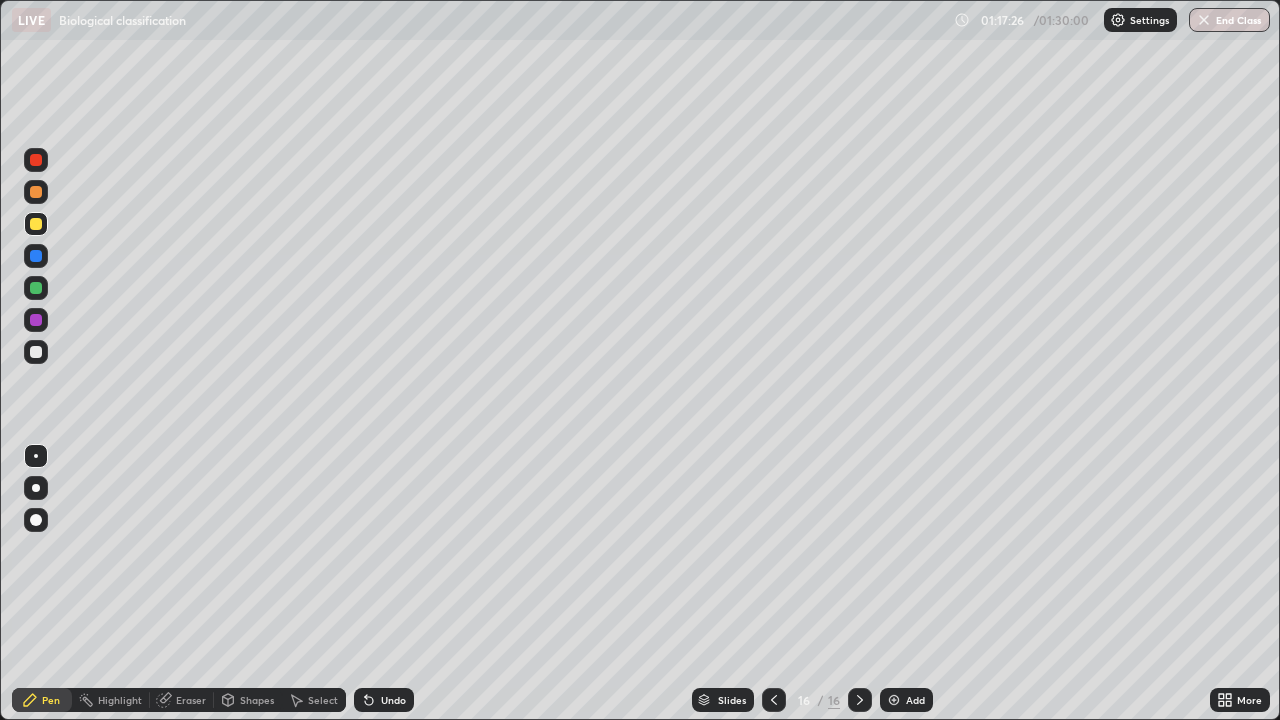 click on "16" at bounding box center [804, 700] 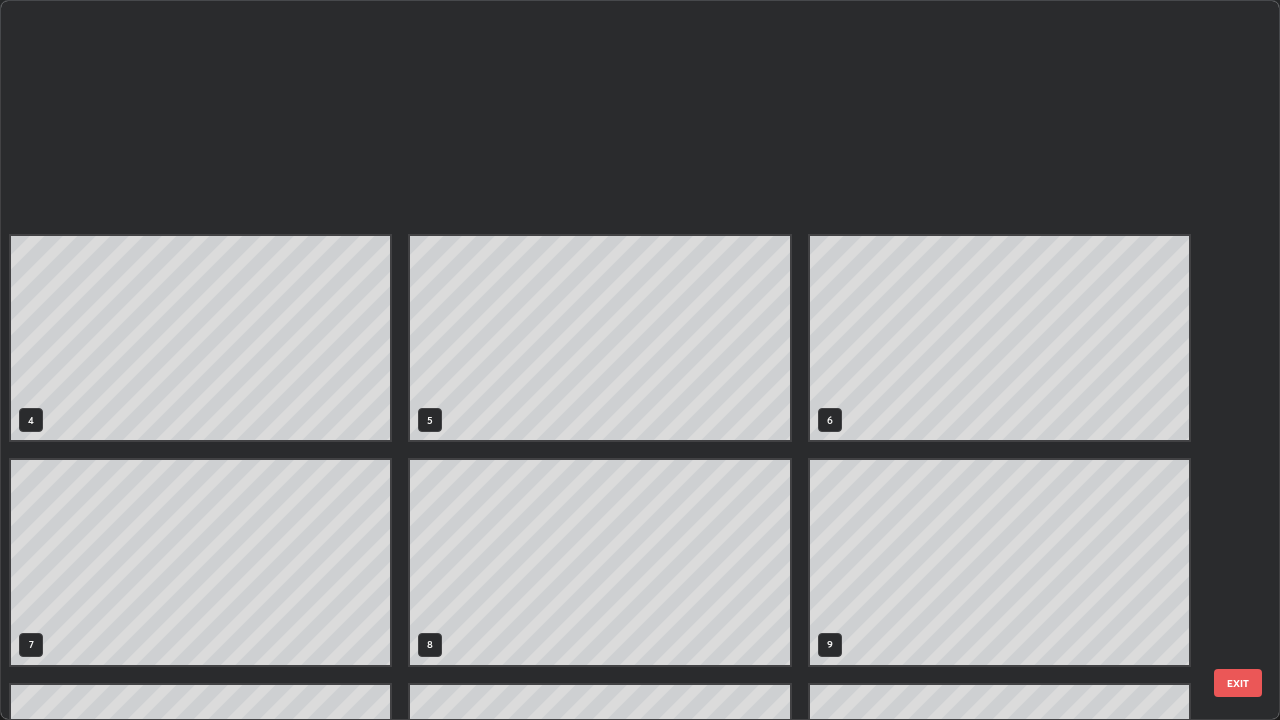 scroll, scrollTop: 629, scrollLeft: 0, axis: vertical 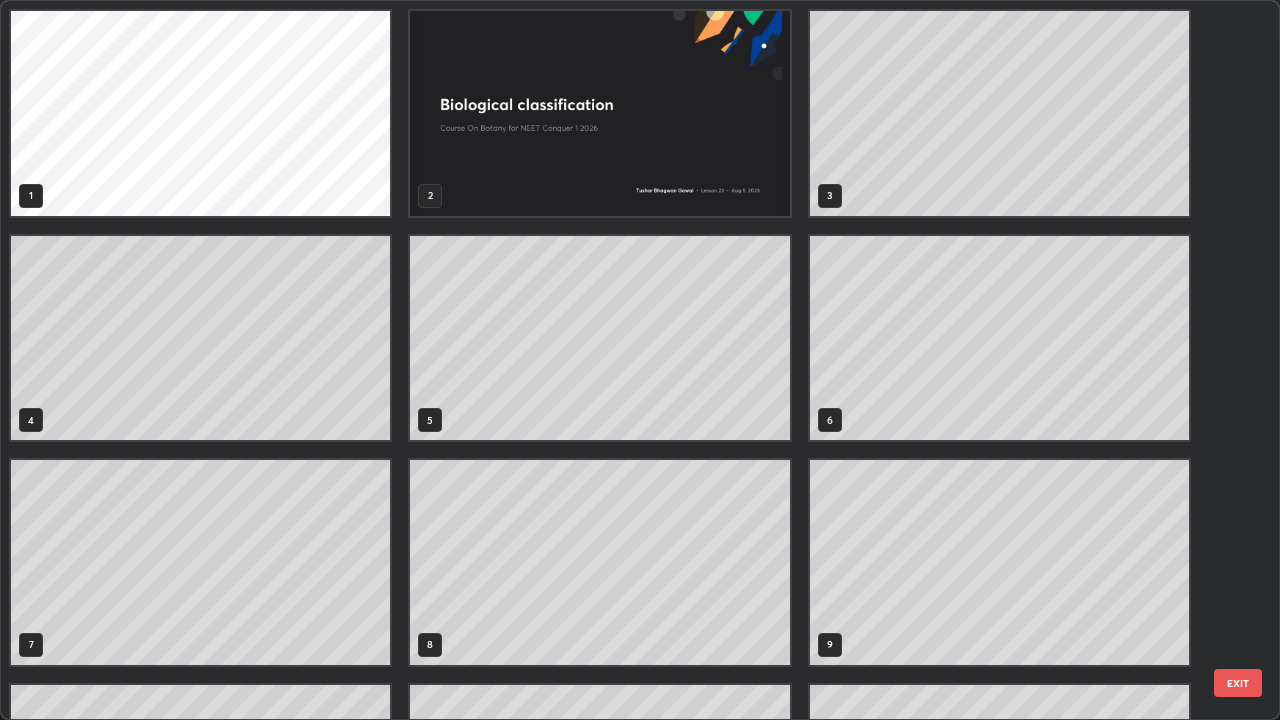 click on "EXIT" at bounding box center [1238, 683] 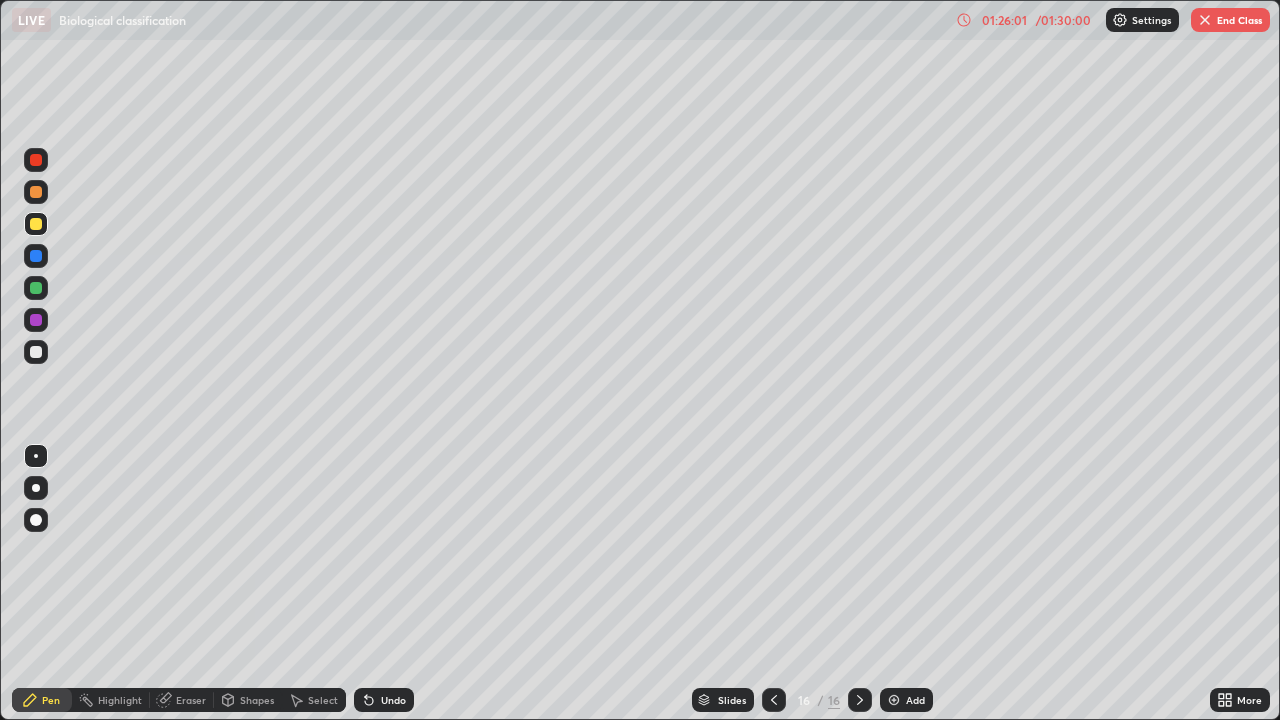 scroll, scrollTop: 0, scrollLeft: 0, axis: both 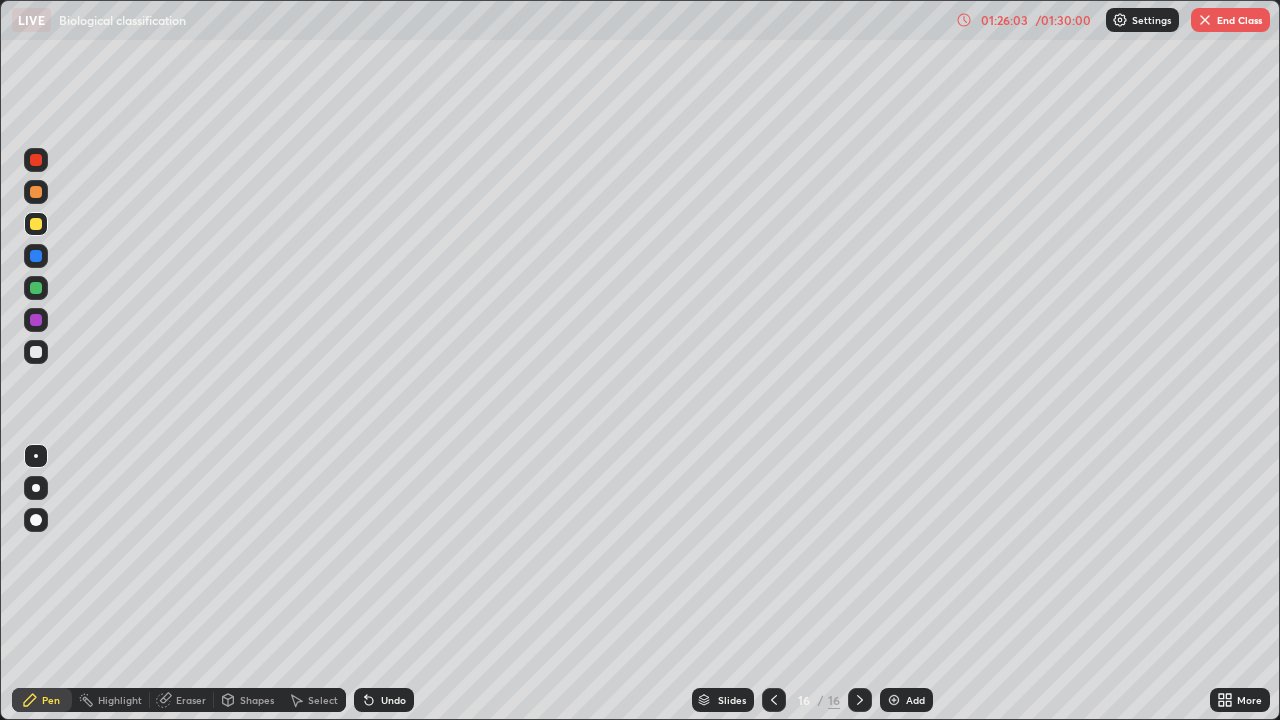 click on "End Class" at bounding box center (1230, 20) 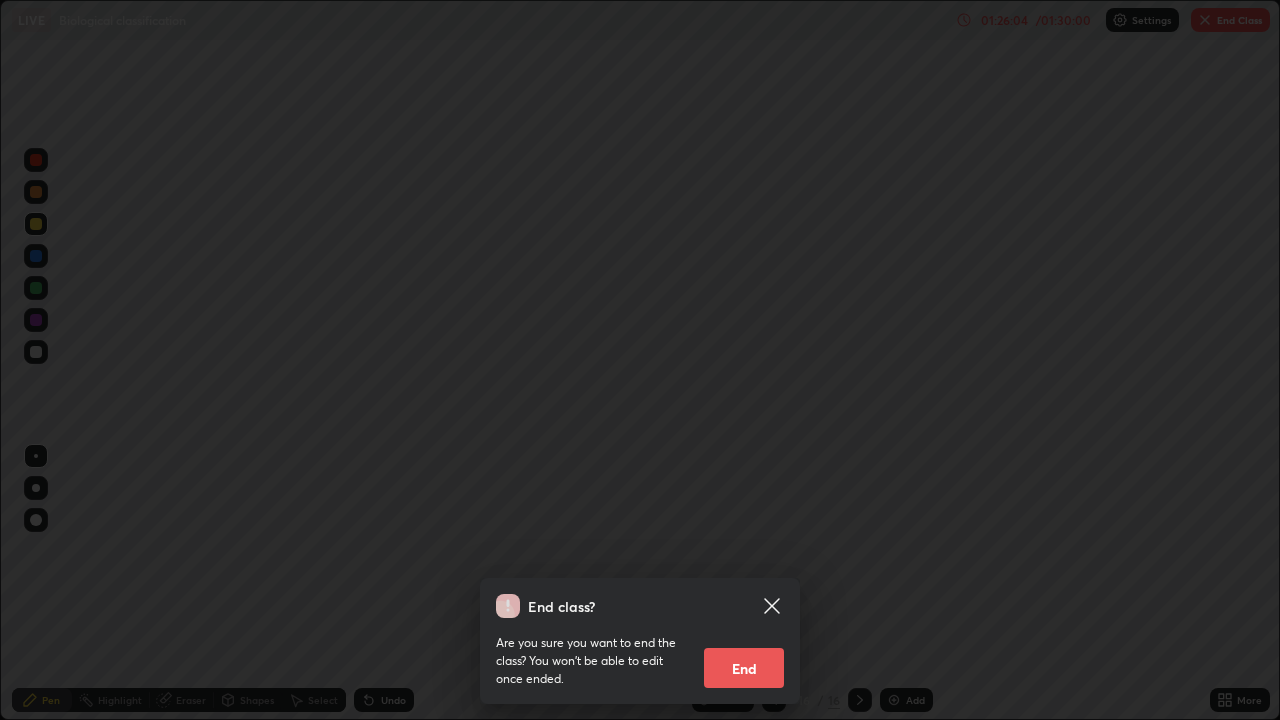 click on "End" at bounding box center (744, 668) 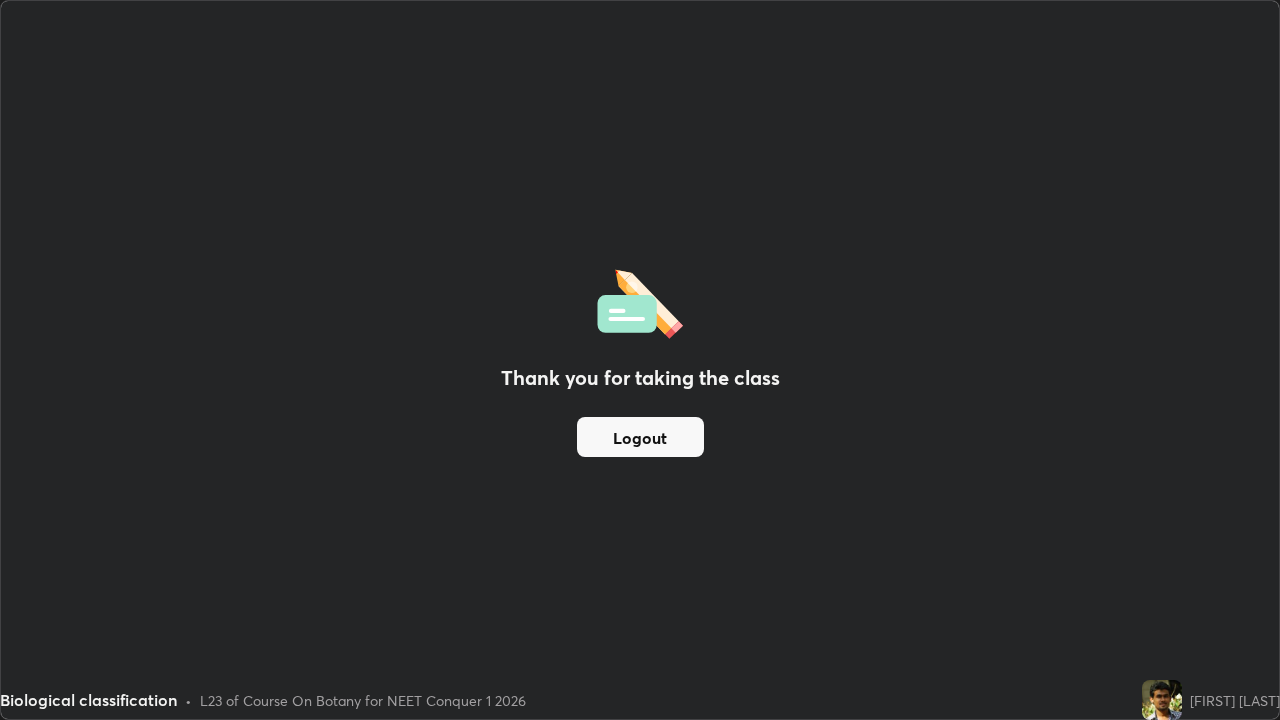 click on "Thank you for taking the class Logout" at bounding box center [640, 360] 